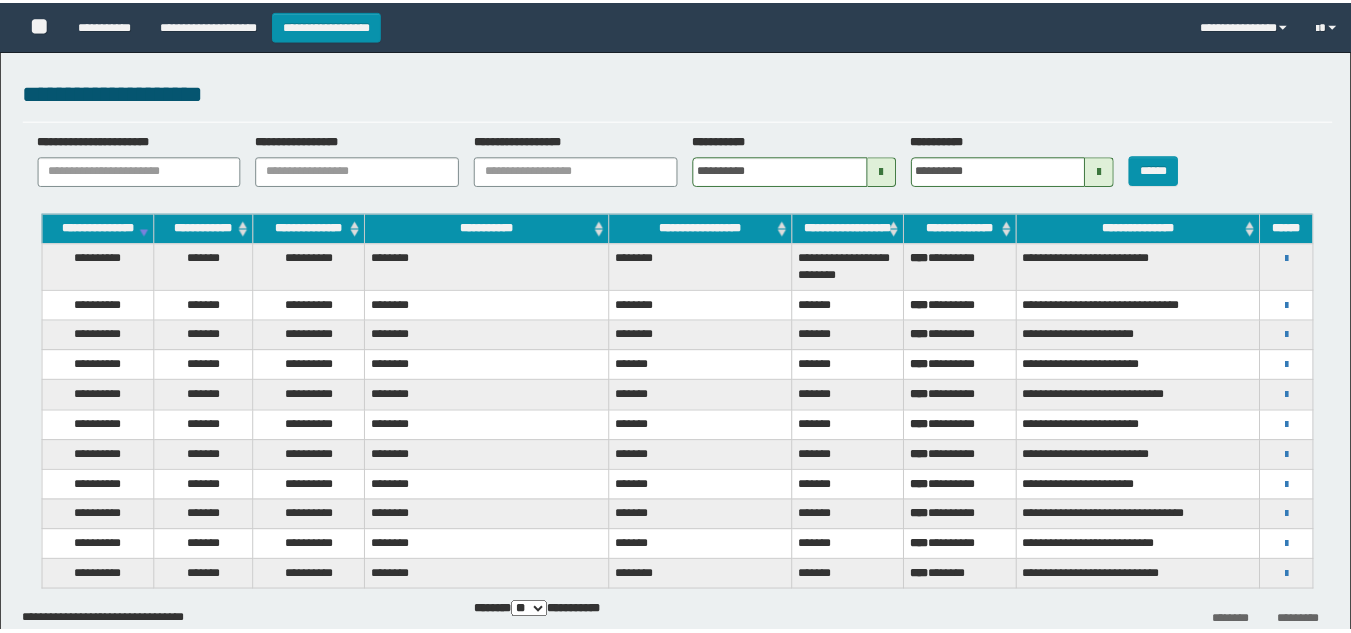 scroll, scrollTop: 0, scrollLeft: 0, axis: both 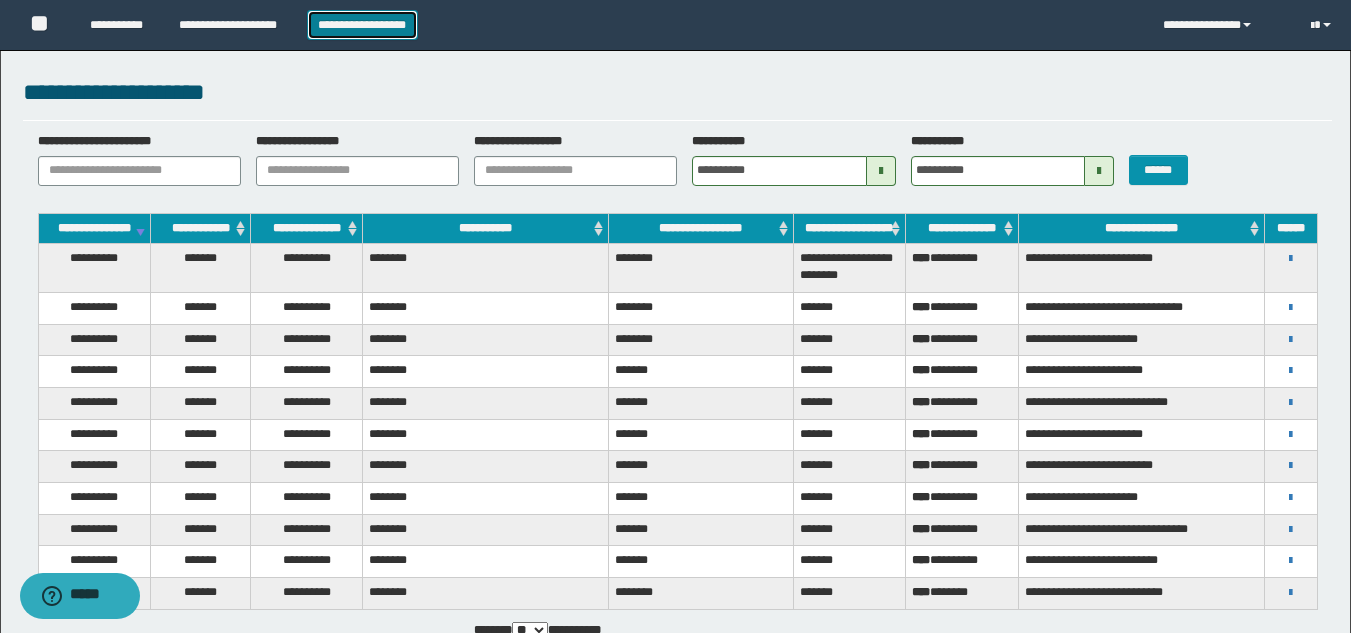 click on "**********" at bounding box center [362, 25] 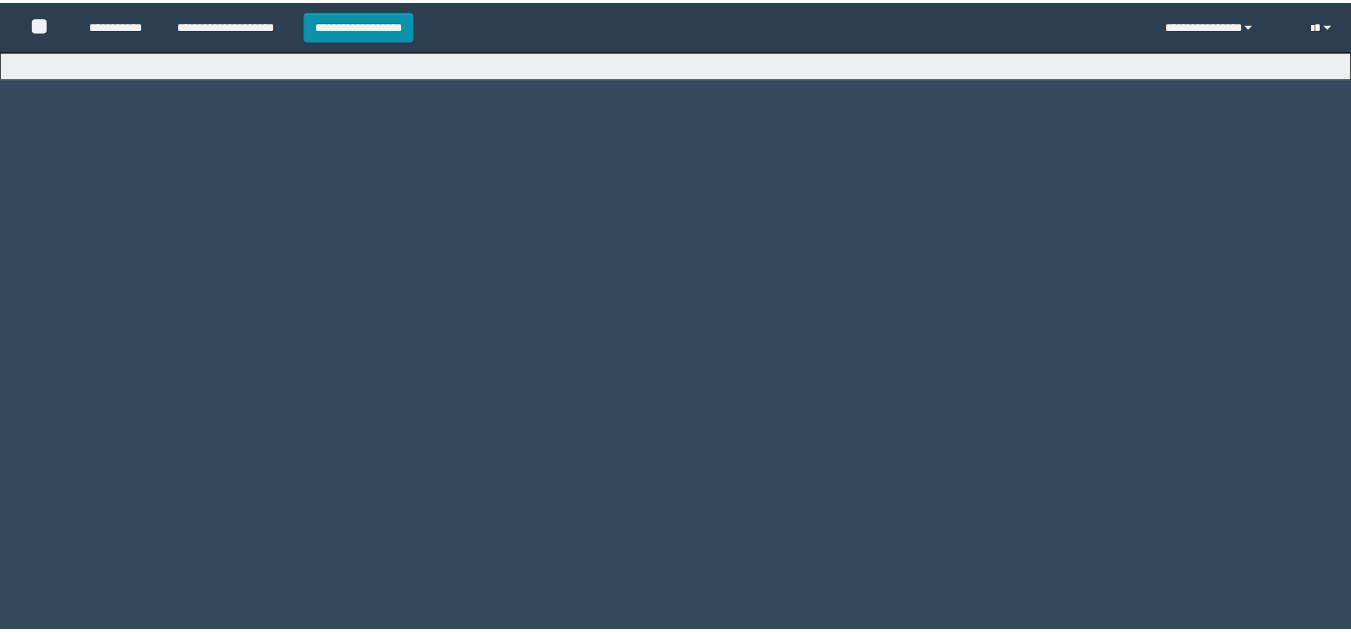 scroll, scrollTop: 0, scrollLeft: 0, axis: both 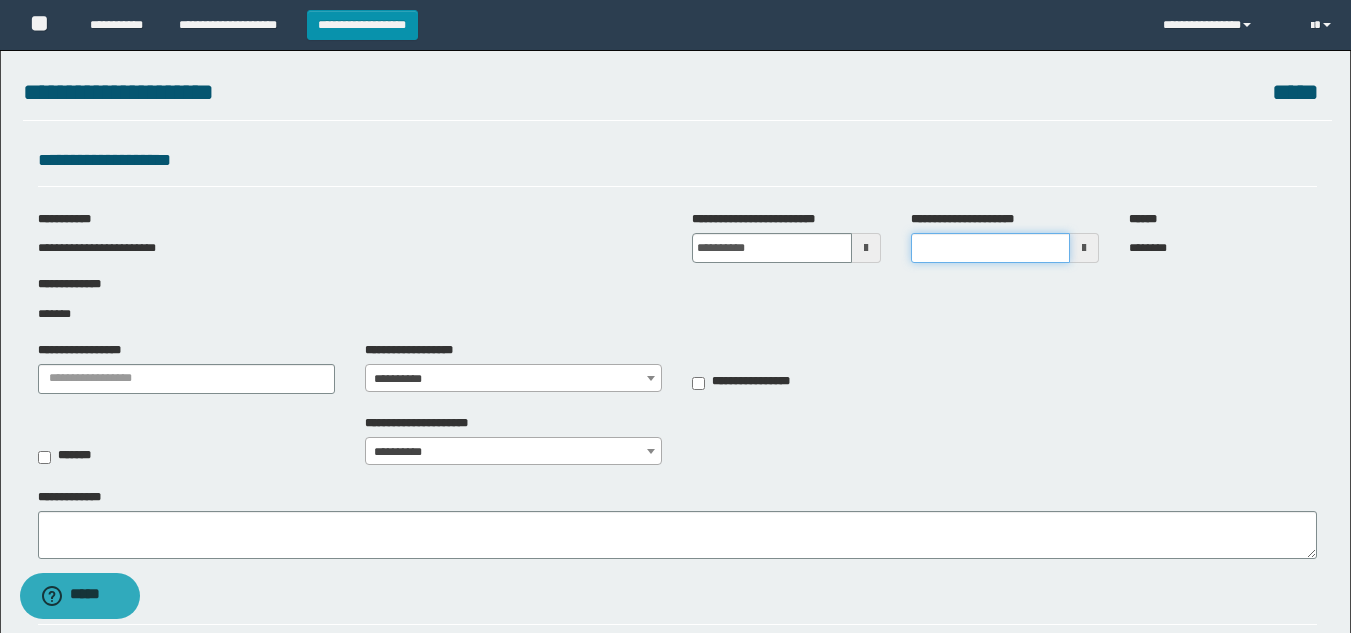 click on "**********" at bounding box center (990, 248) 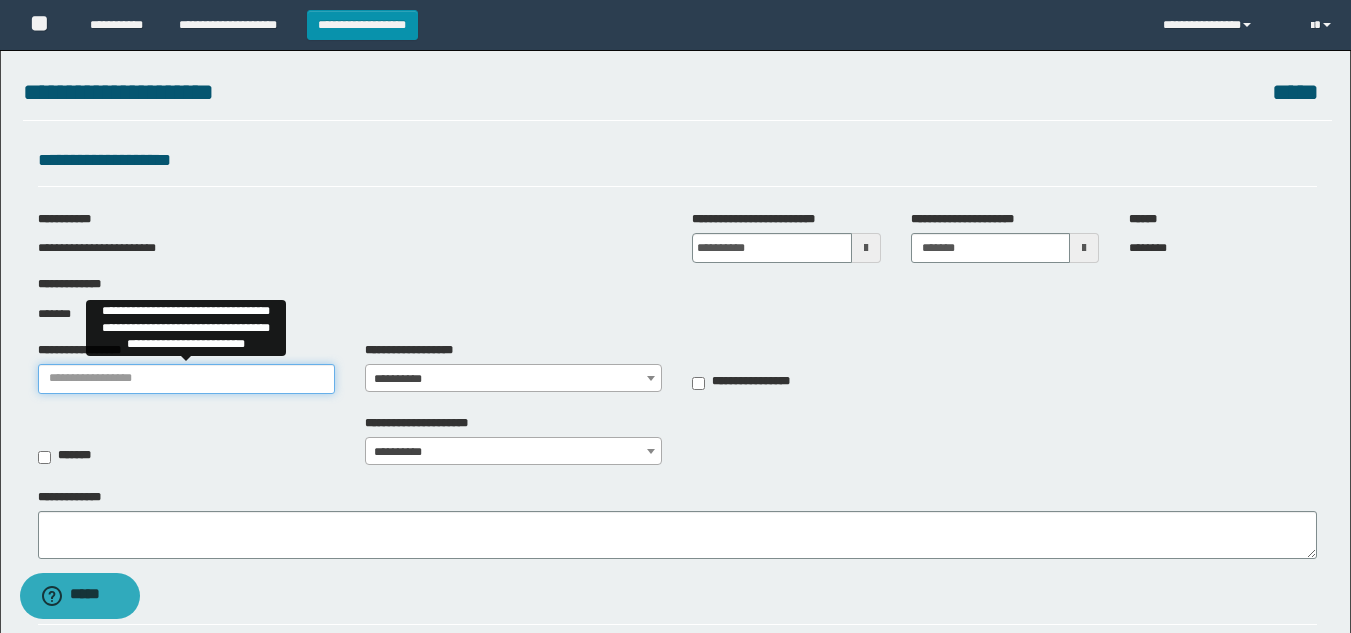 click on "**********" at bounding box center [186, 379] 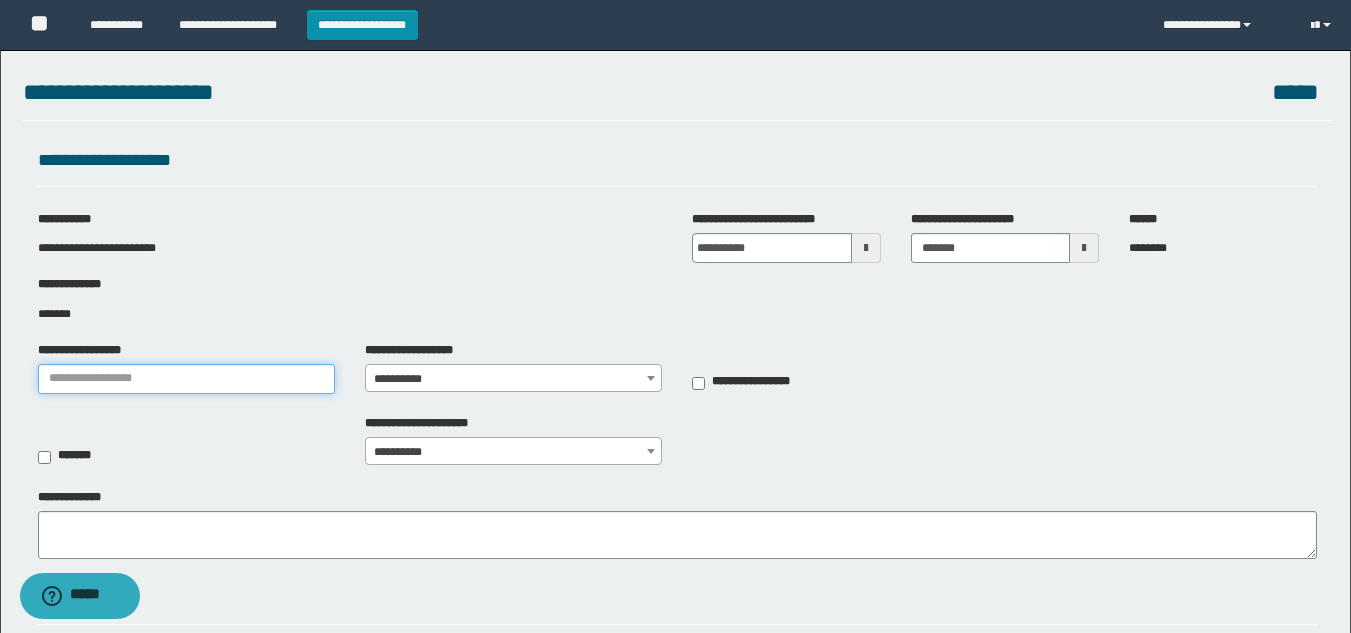 type on "***" 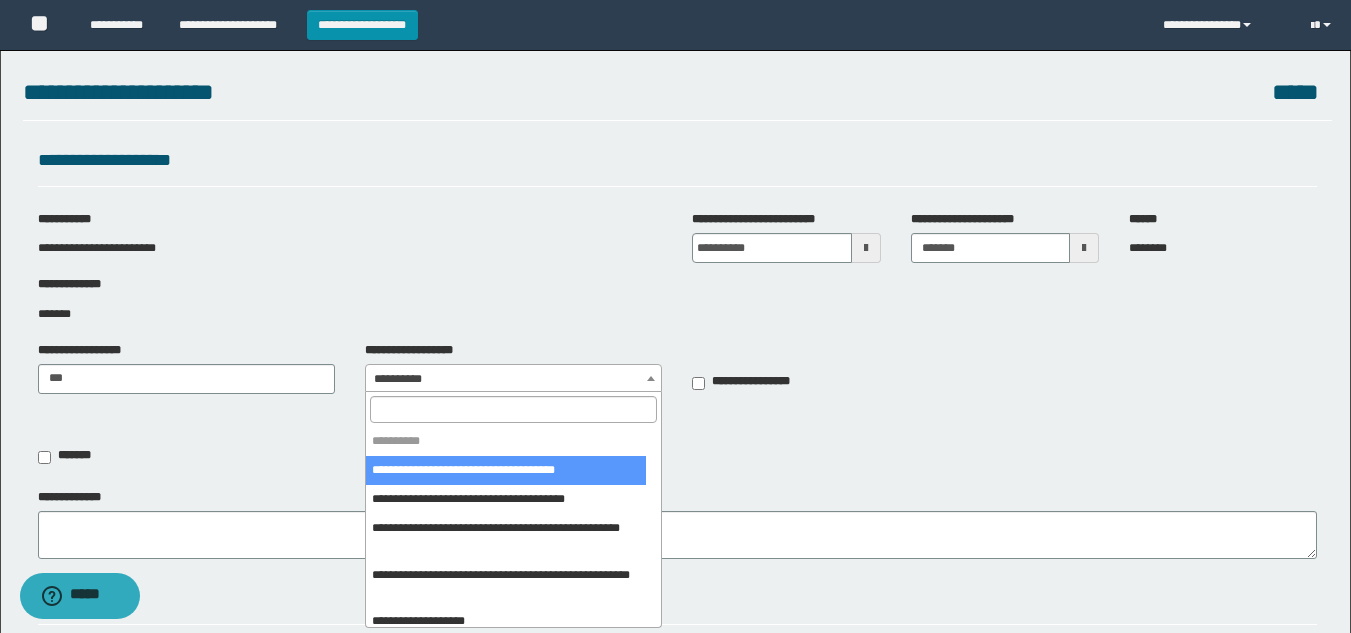 click on "**********" at bounding box center [513, 379] 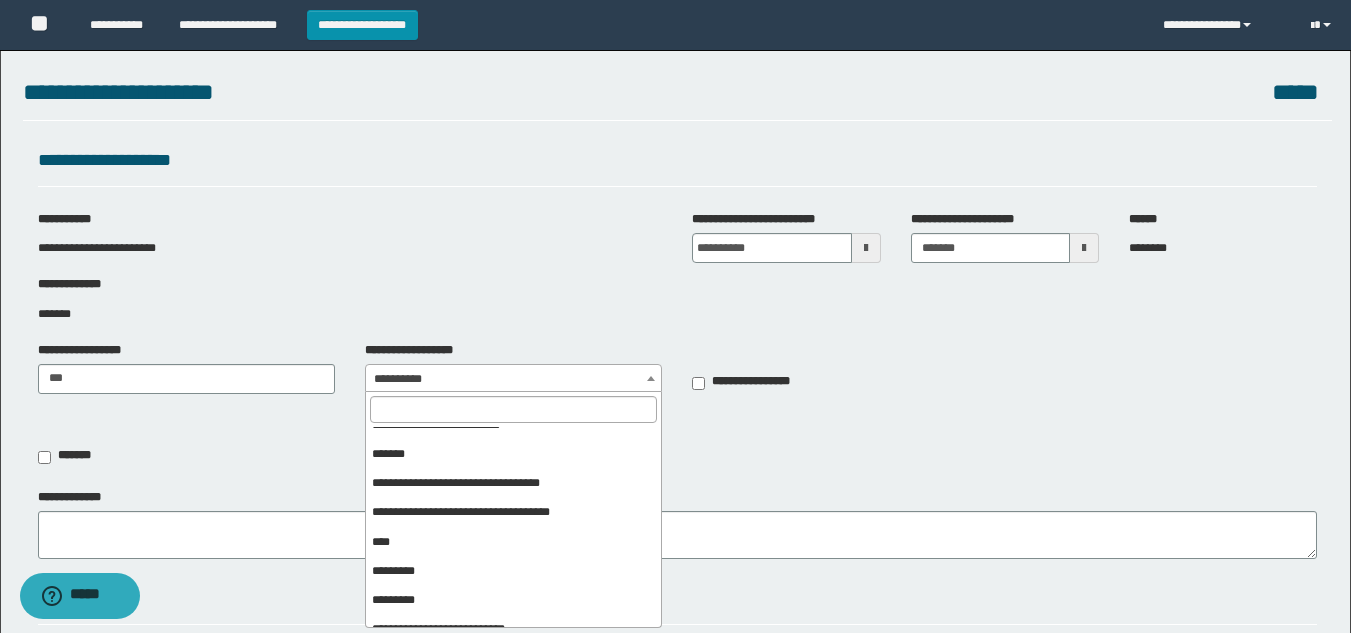 scroll, scrollTop: 414, scrollLeft: 0, axis: vertical 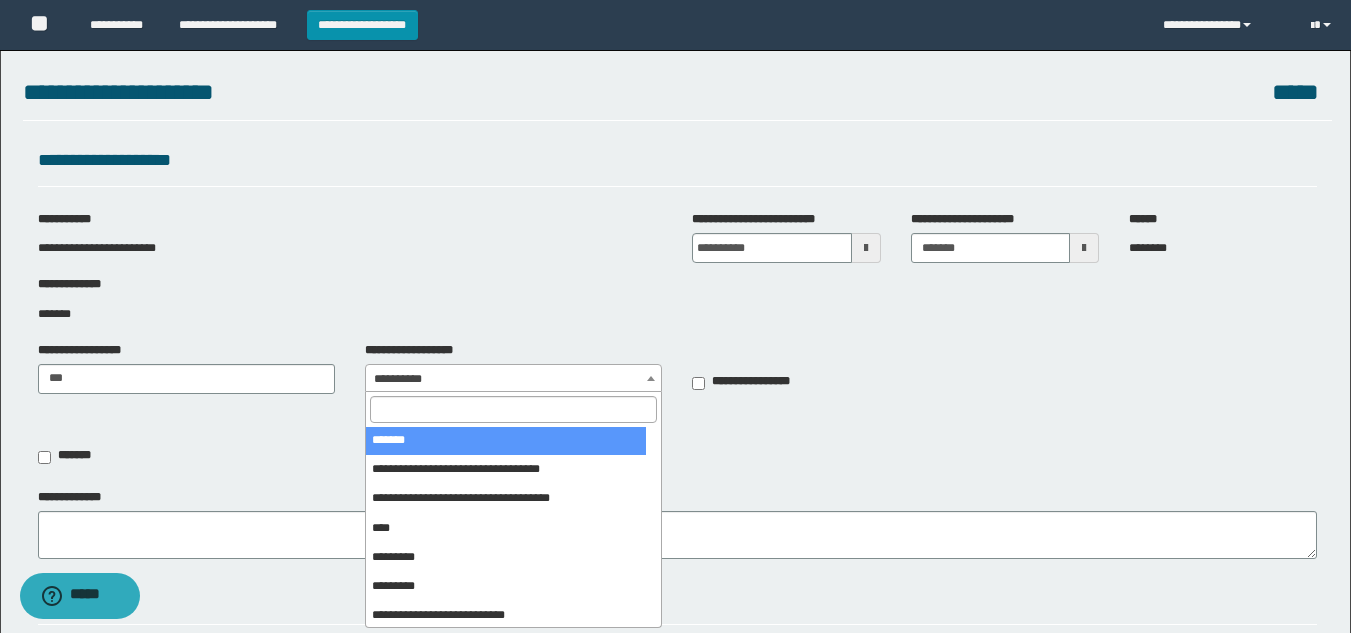 select on "***" 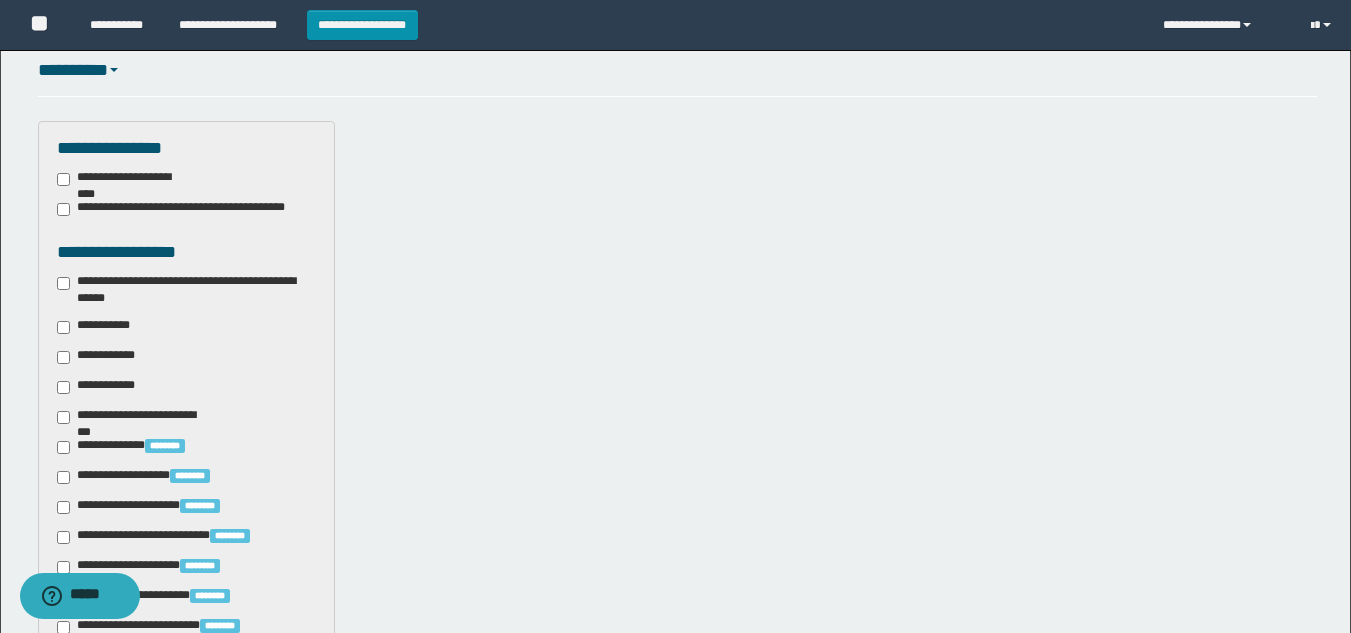 scroll, scrollTop: 577, scrollLeft: 0, axis: vertical 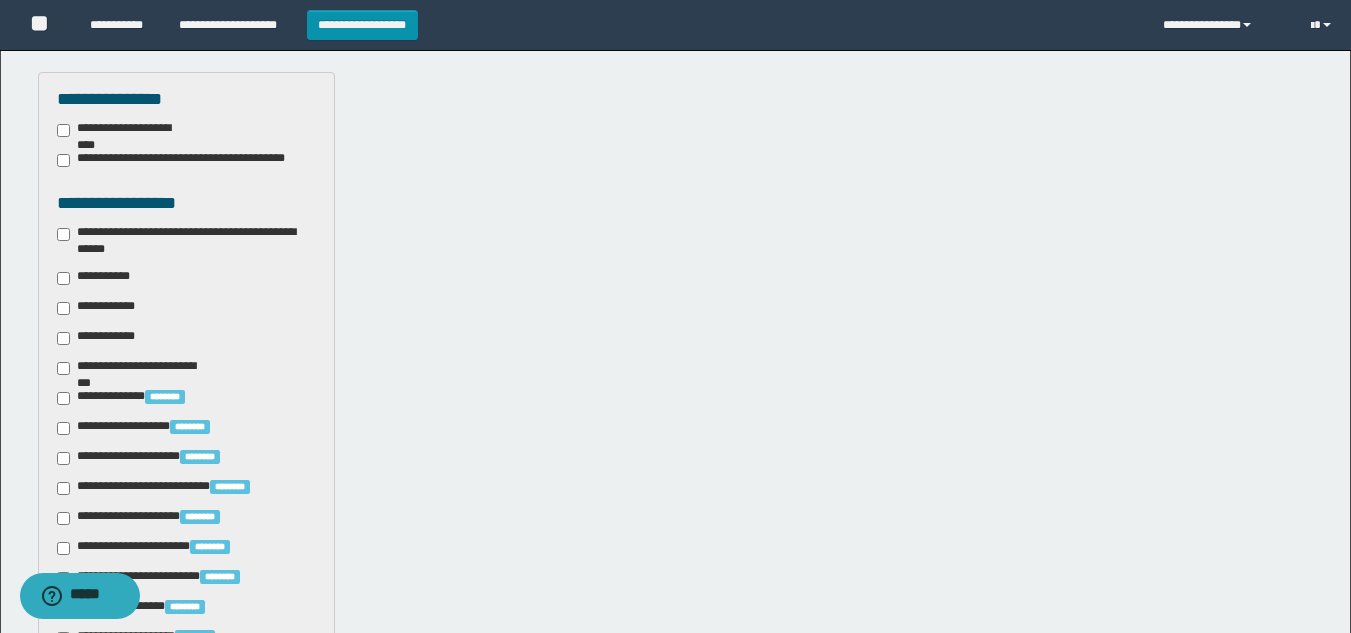 click on "**********" at bounding box center [186, 241] 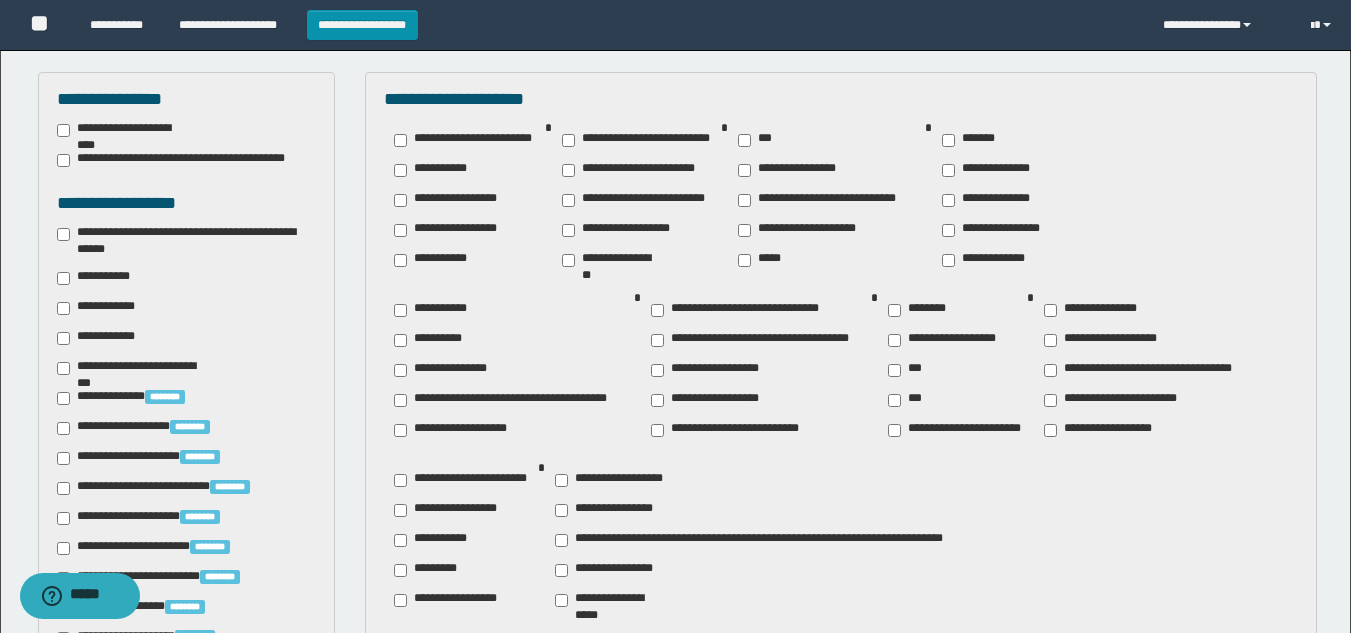 click on "**********" at bounding box center (1148, 370) 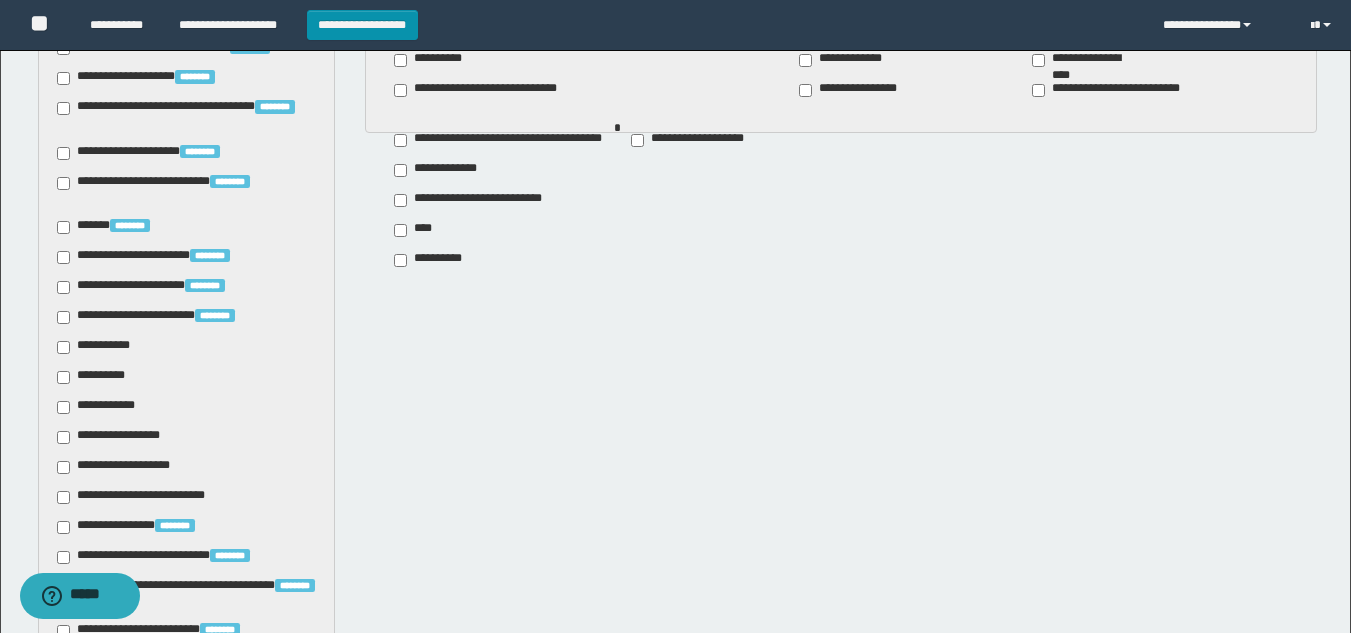 scroll, scrollTop: 1280, scrollLeft: 0, axis: vertical 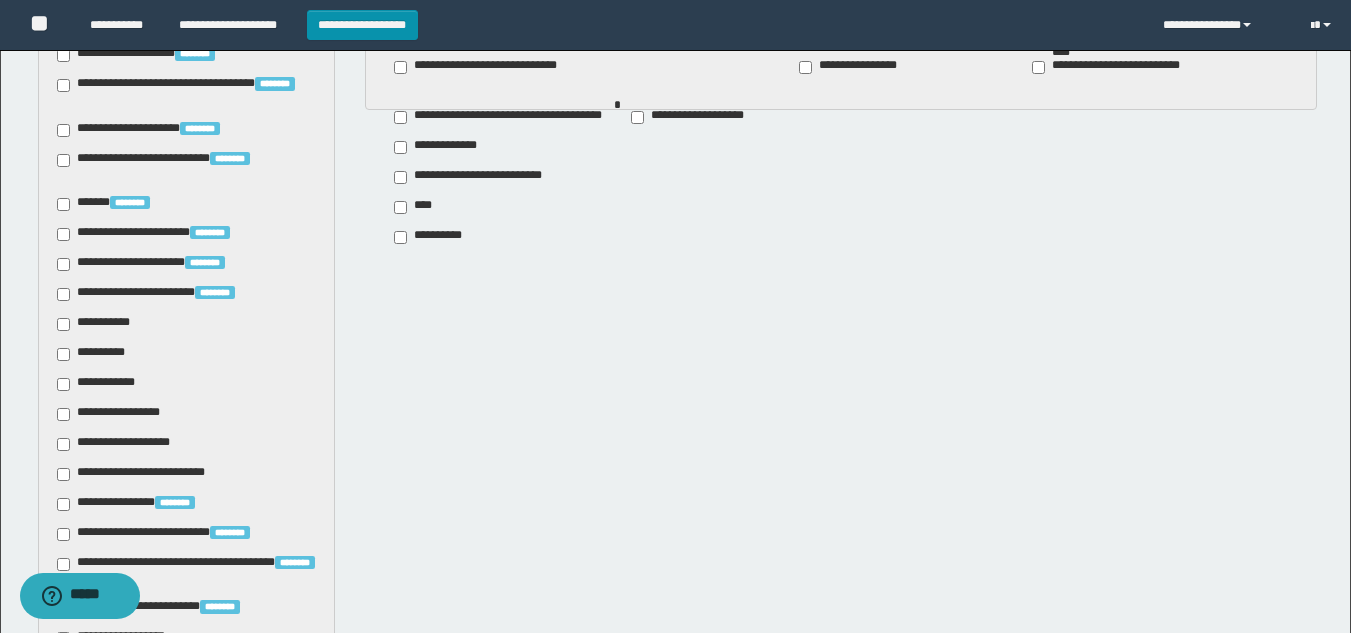 click on "**********" at bounding box center [97, 324] 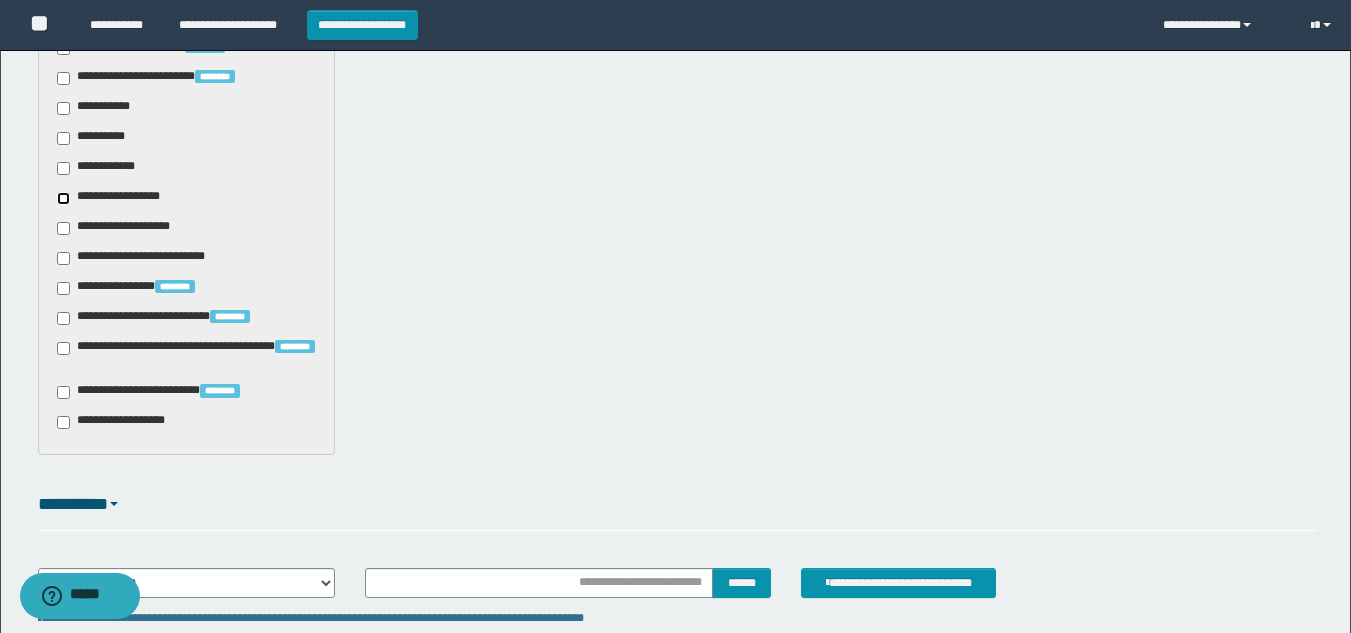 scroll, scrollTop: 1595, scrollLeft: 0, axis: vertical 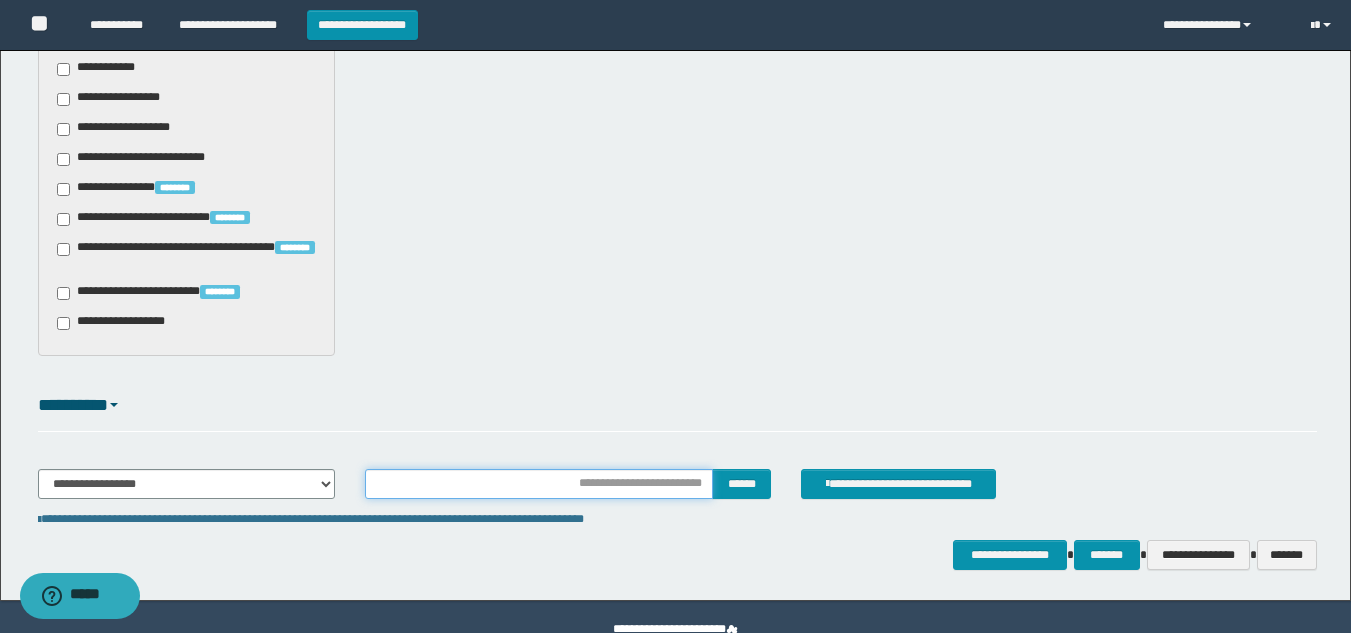 click at bounding box center [539, 484] 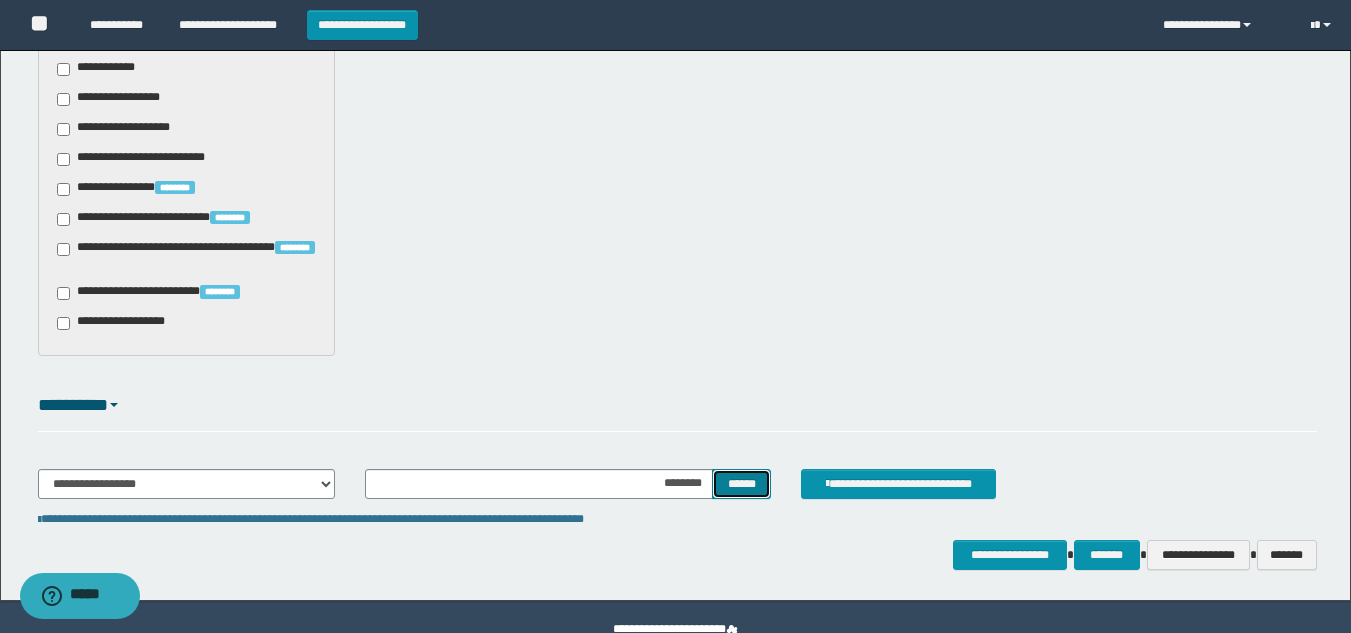 click on "******" at bounding box center (741, 484) 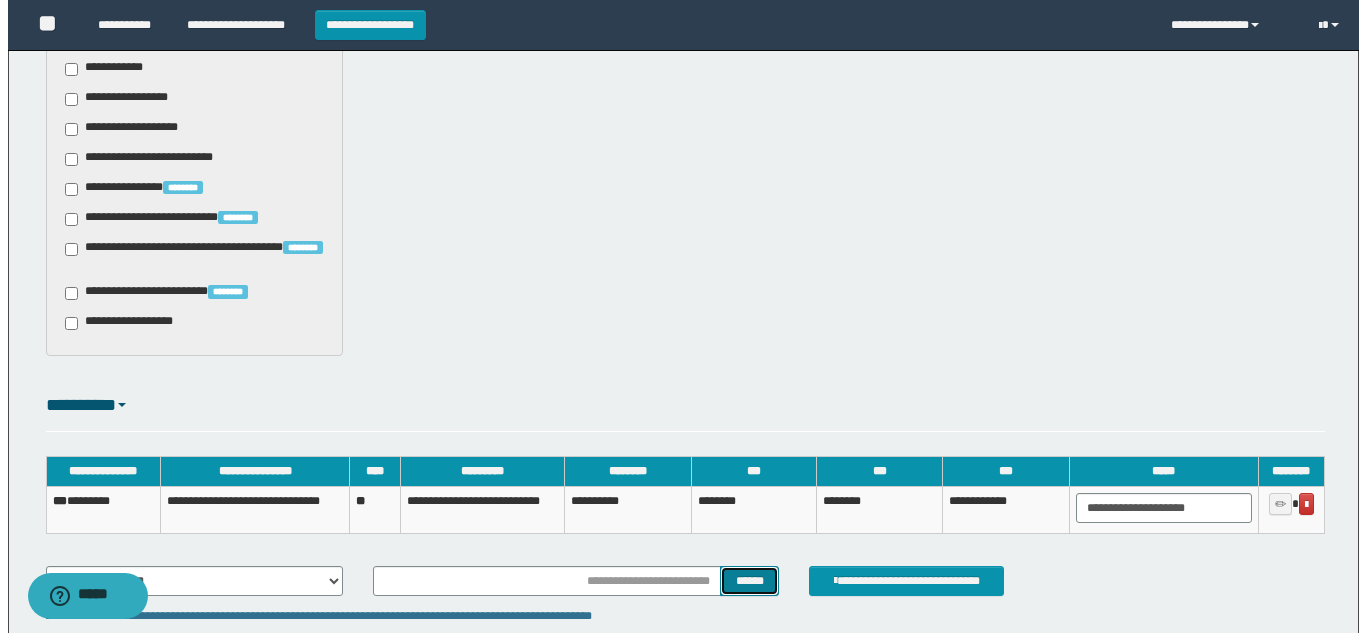 scroll, scrollTop: 1735, scrollLeft: 0, axis: vertical 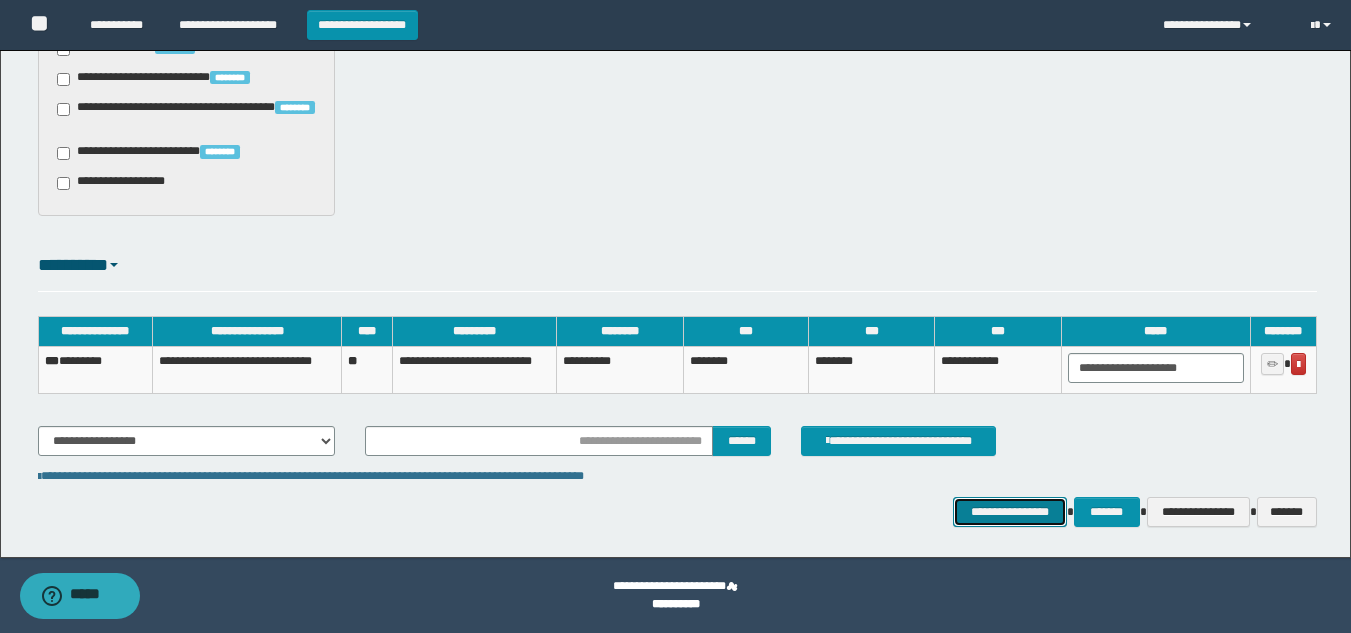 click on "**********" at bounding box center [1009, 512] 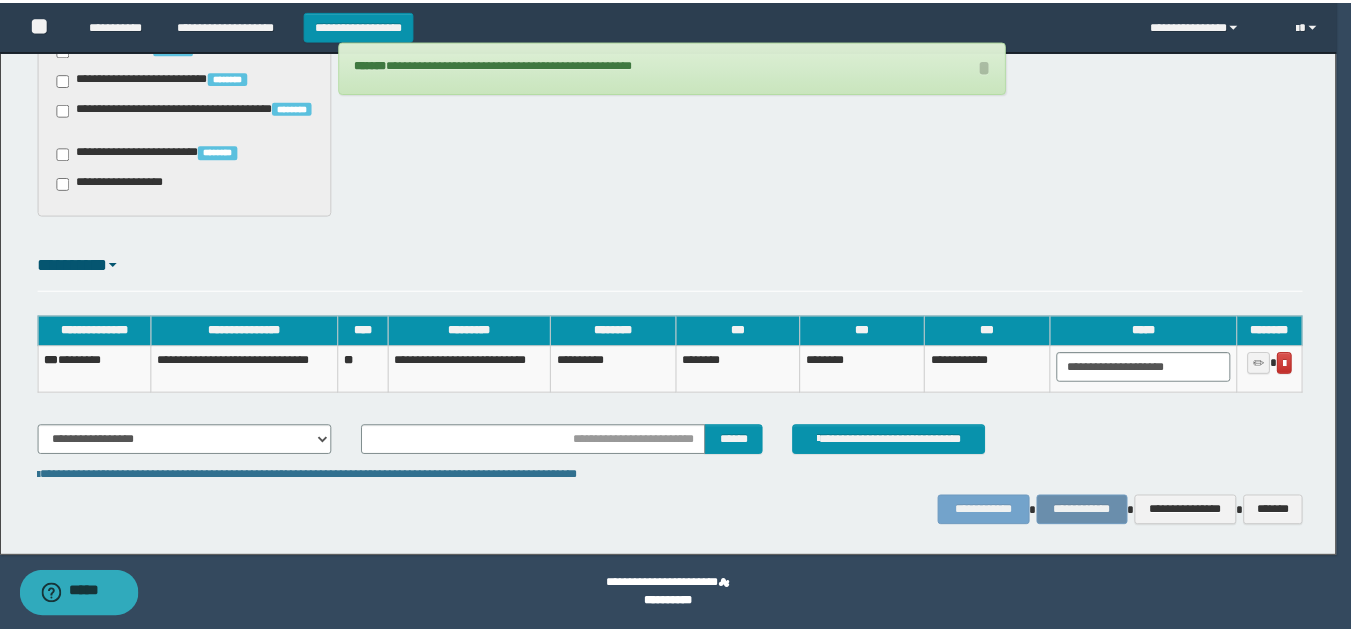 scroll, scrollTop: 1720, scrollLeft: 0, axis: vertical 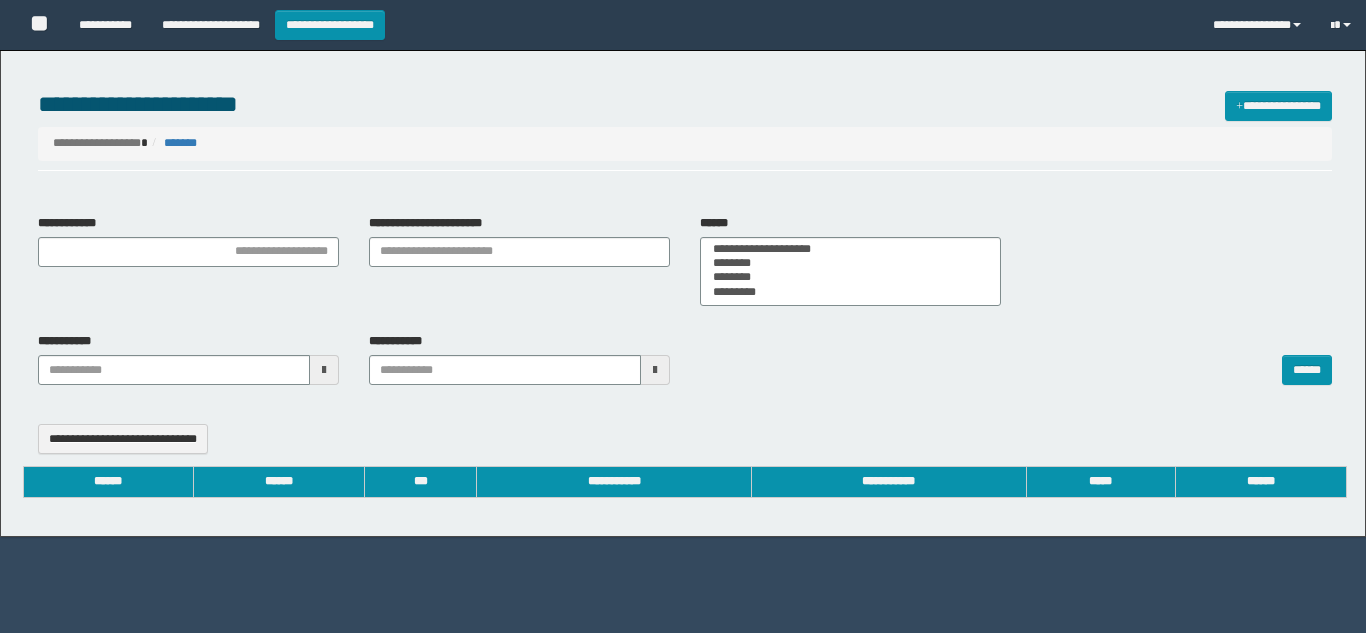 select 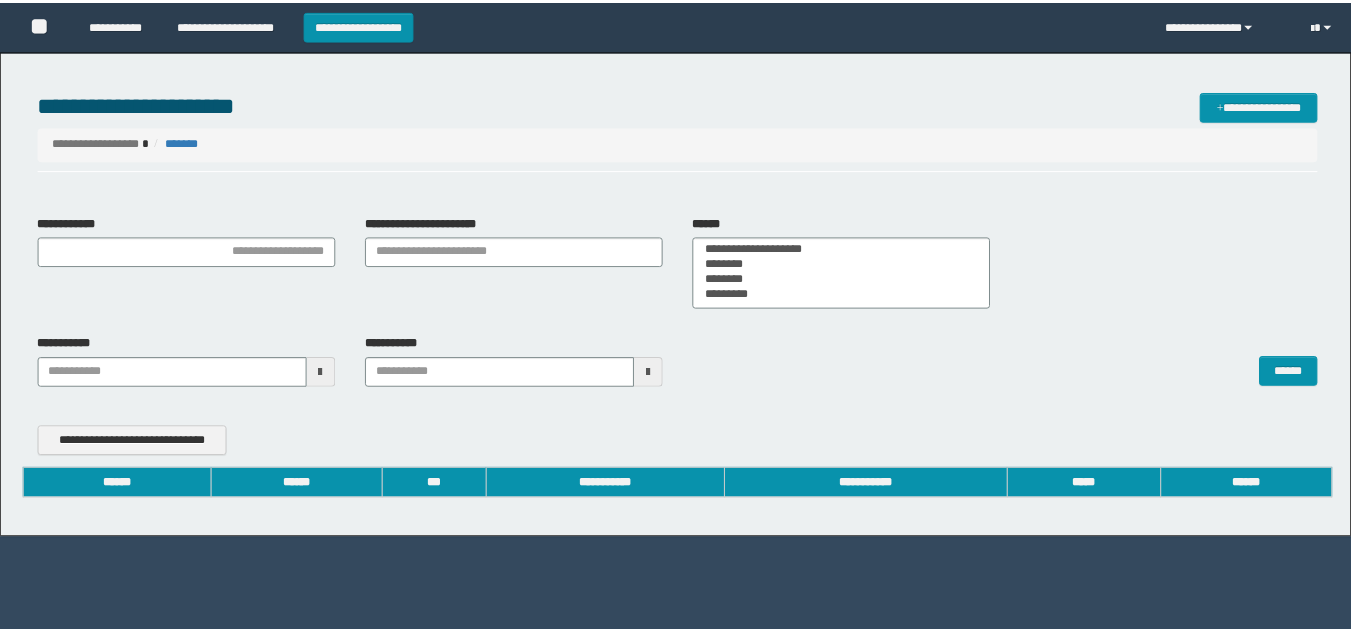 scroll, scrollTop: 0, scrollLeft: 0, axis: both 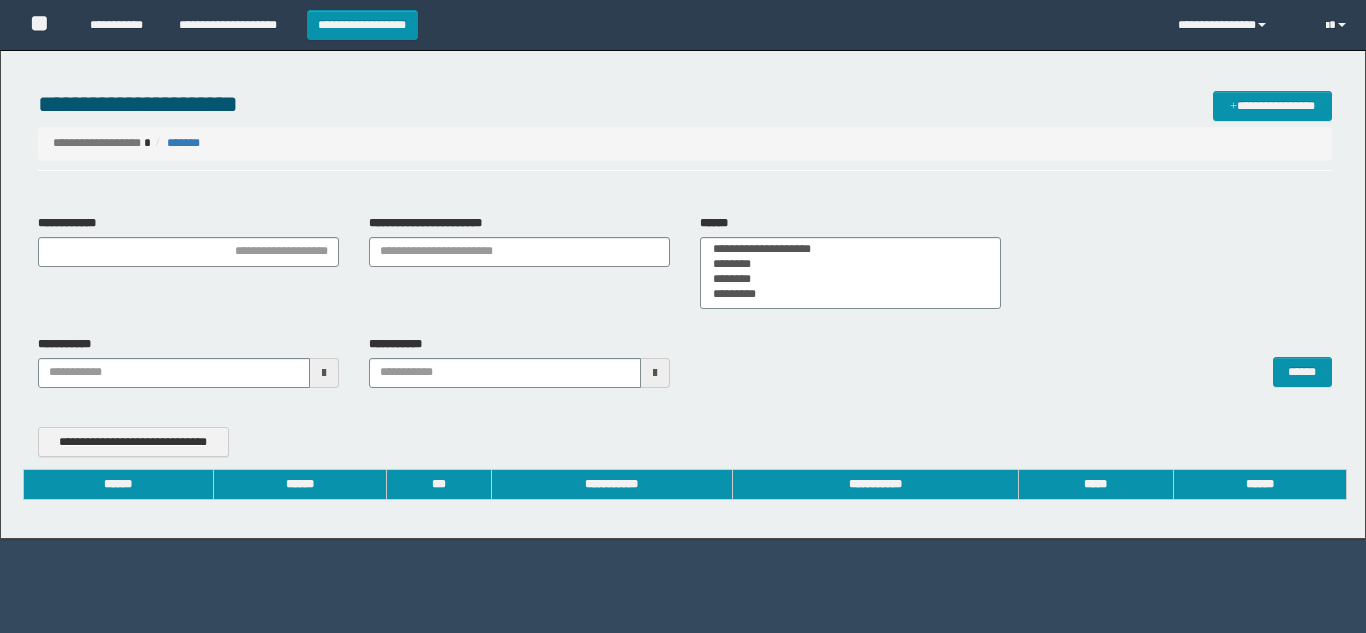 type on "**********" 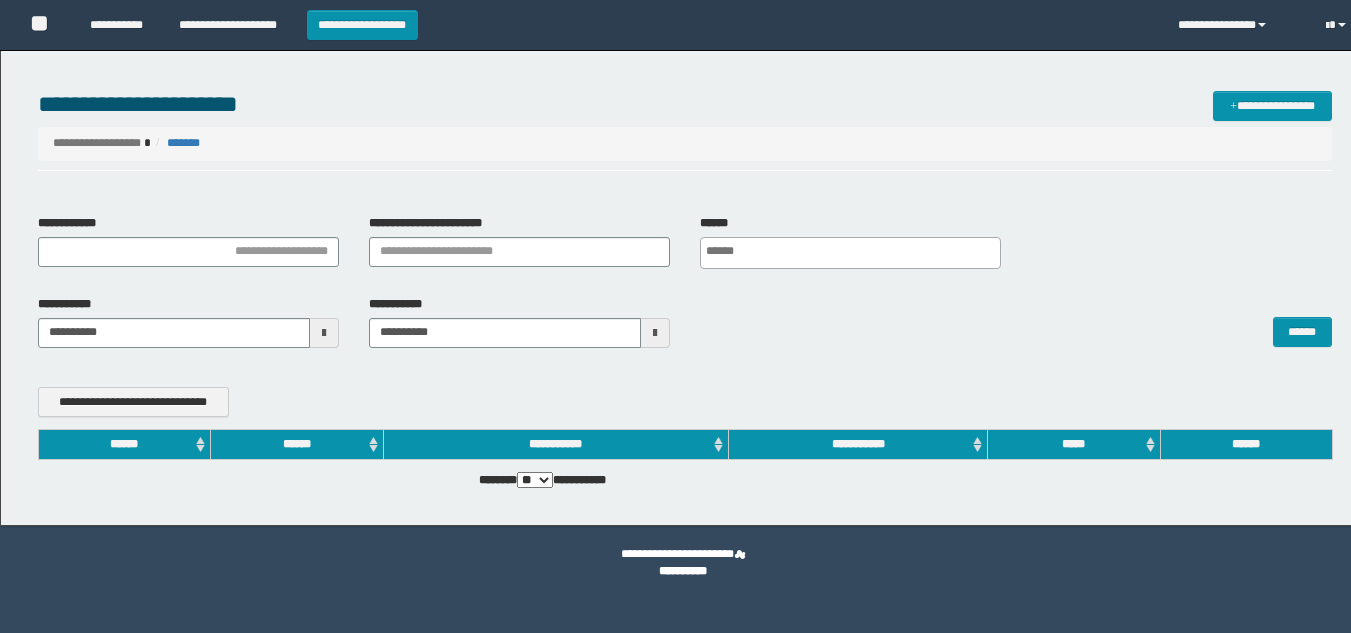 scroll, scrollTop: 0, scrollLeft: 0, axis: both 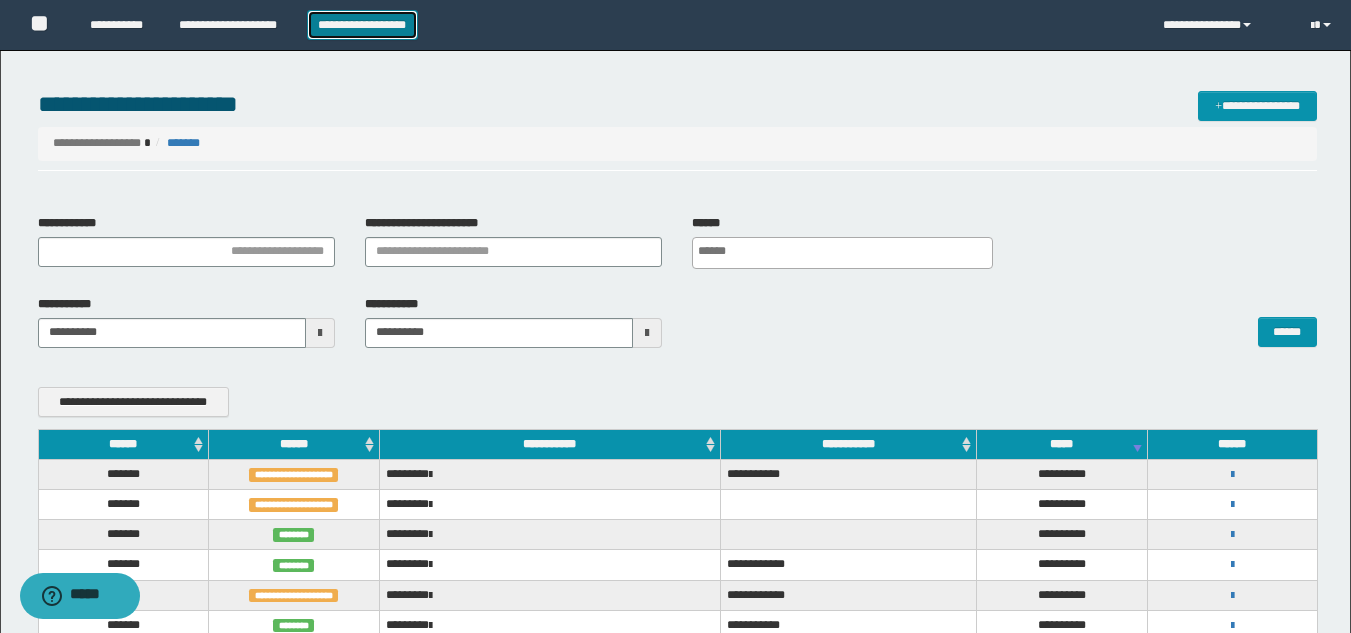 click on "**********" at bounding box center (362, 25) 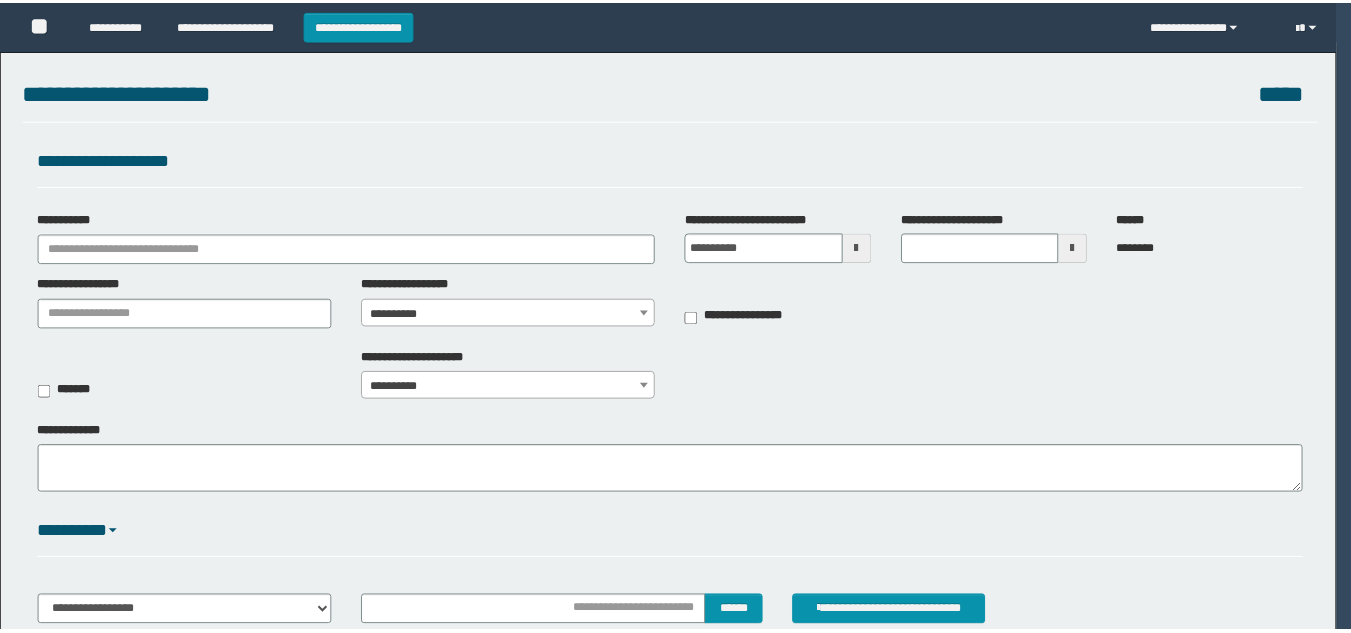 scroll, scrollTop: 0, scrollLeft: 0, axis: both 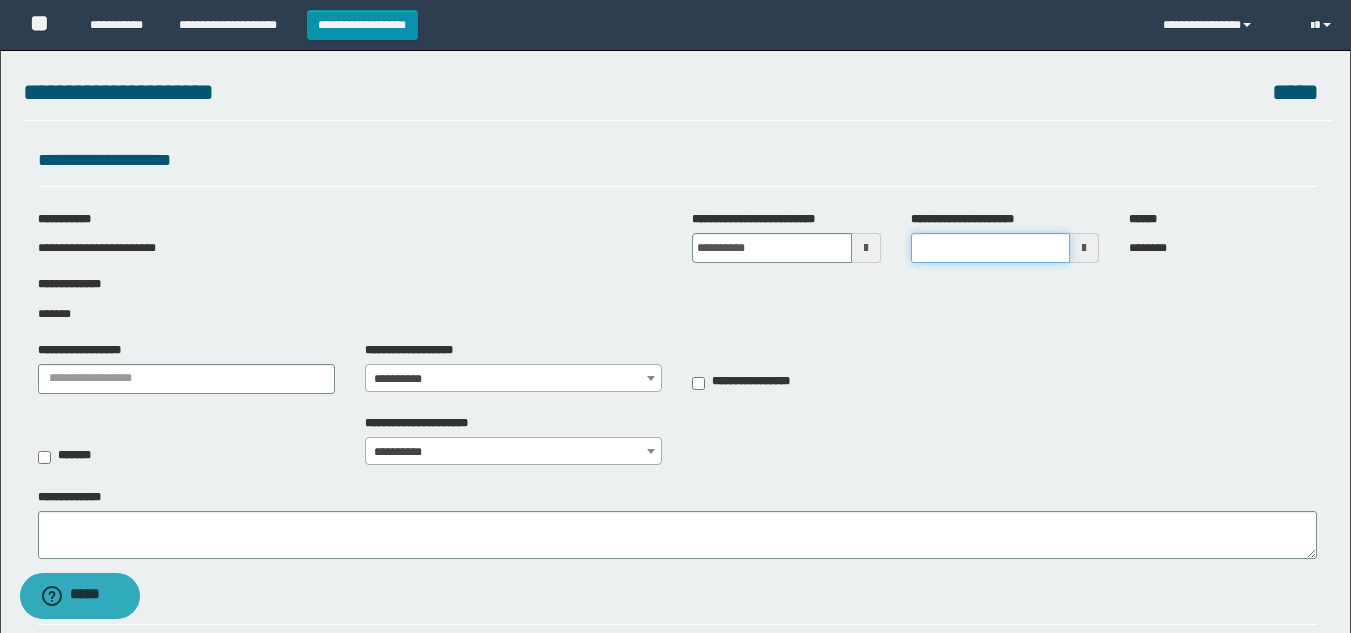 click on "**********" at bounding box center (990, 248) 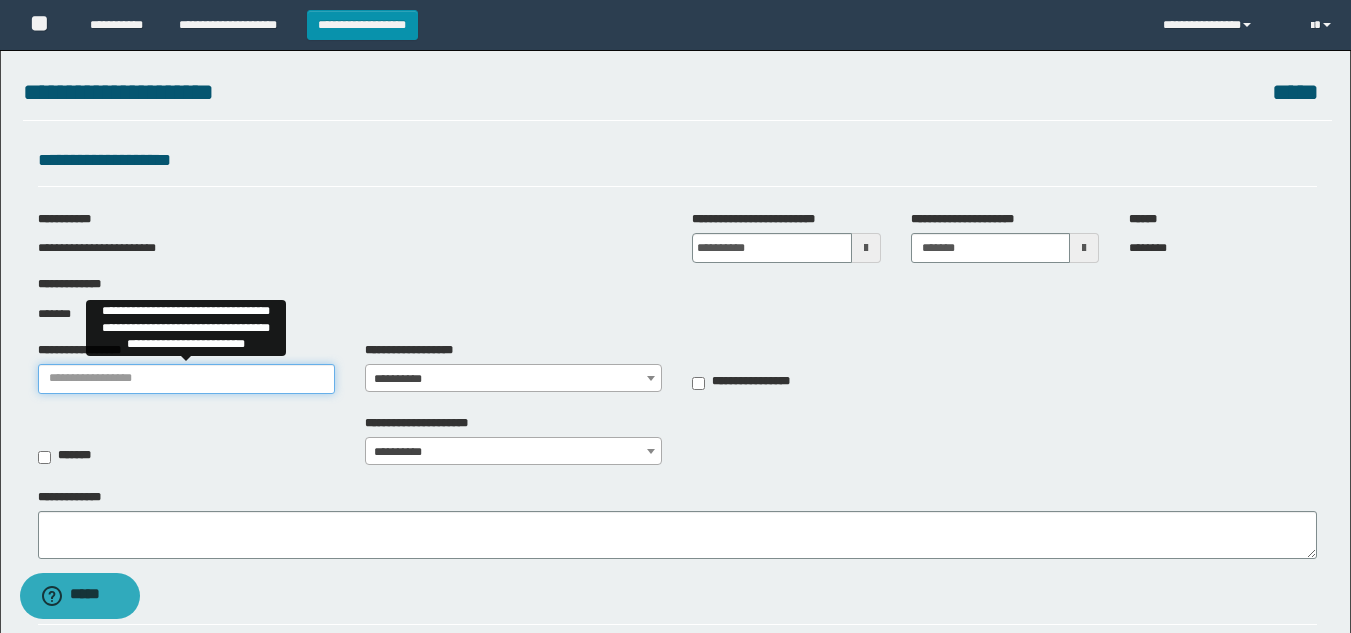 click on "**********" at bounding box center [186, 379] 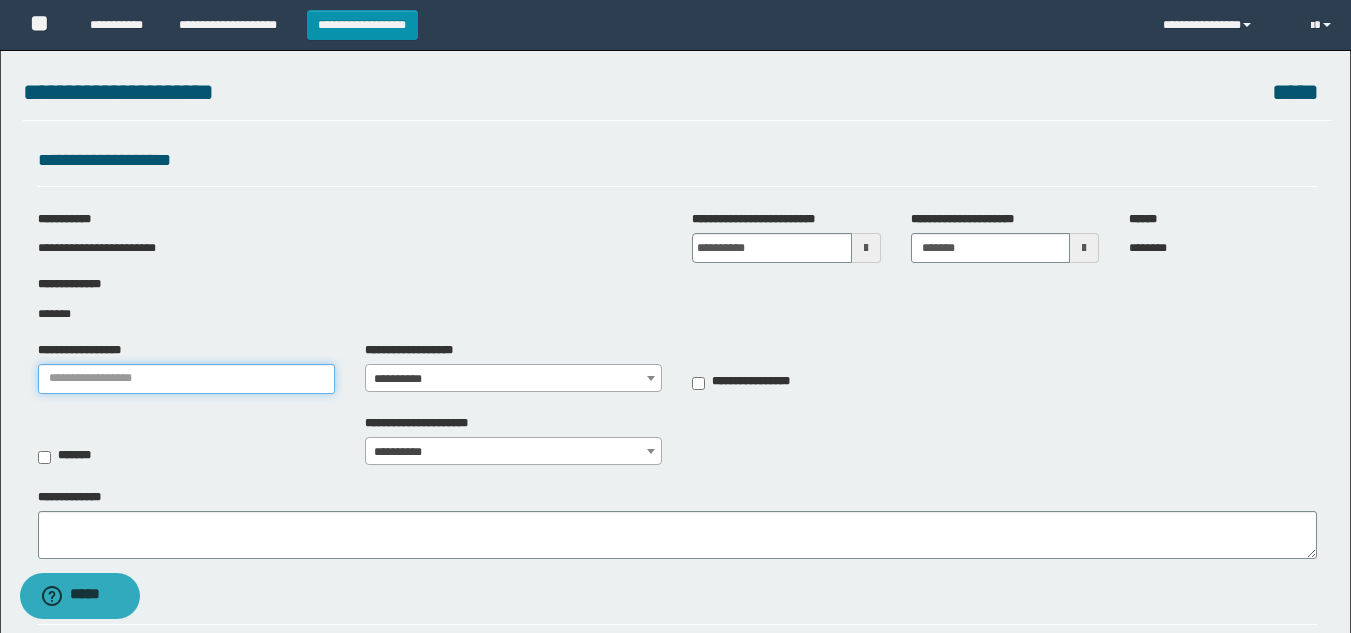 type on "***" 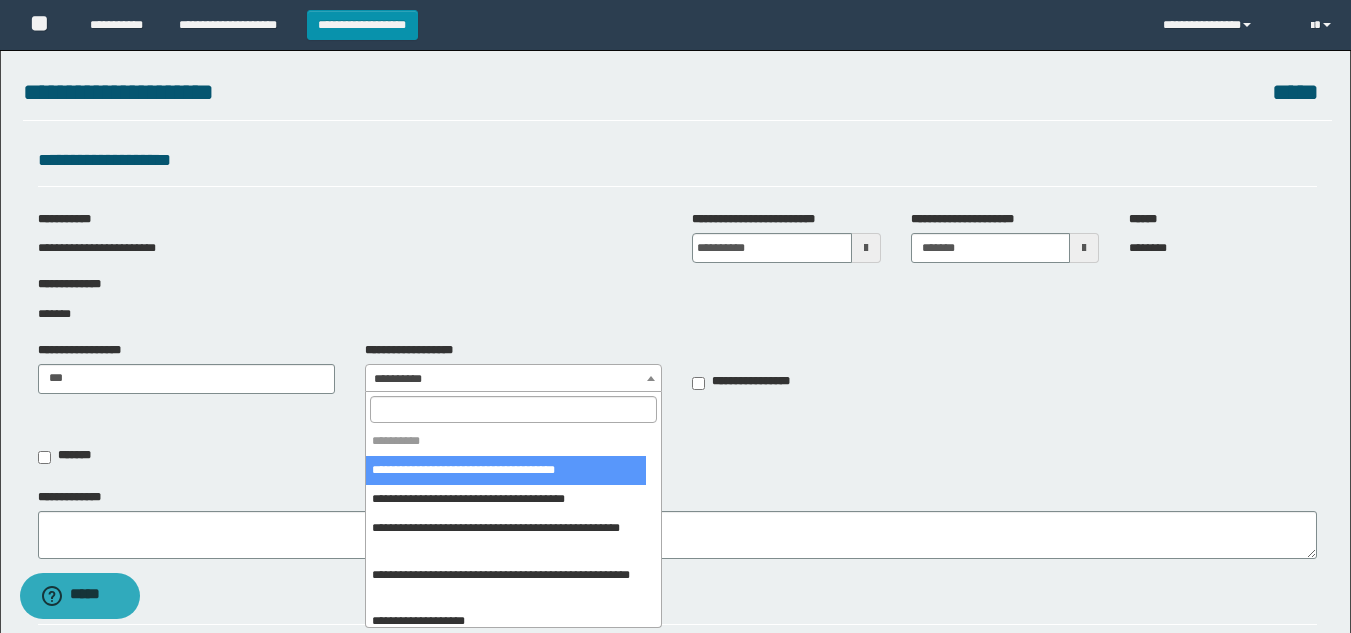 click on "**********" at bounding box center [513, 379] 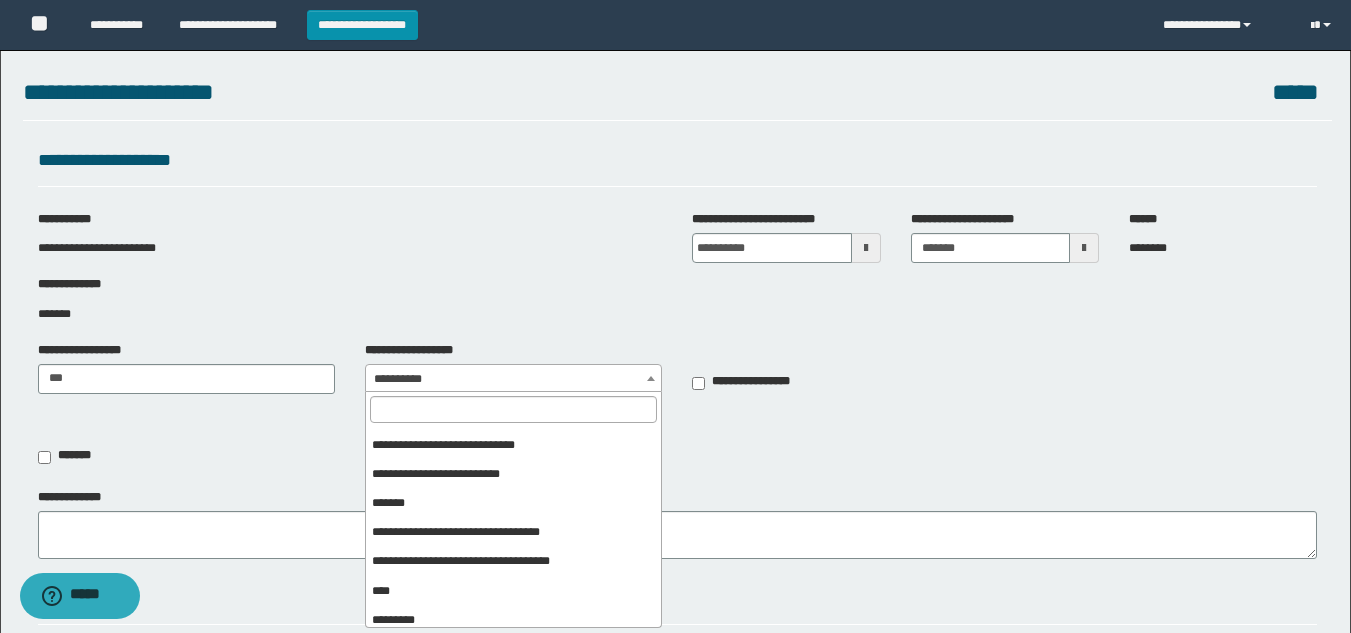 scroll, scrollTop: 372, scrollLeft: 0, axis: vertical 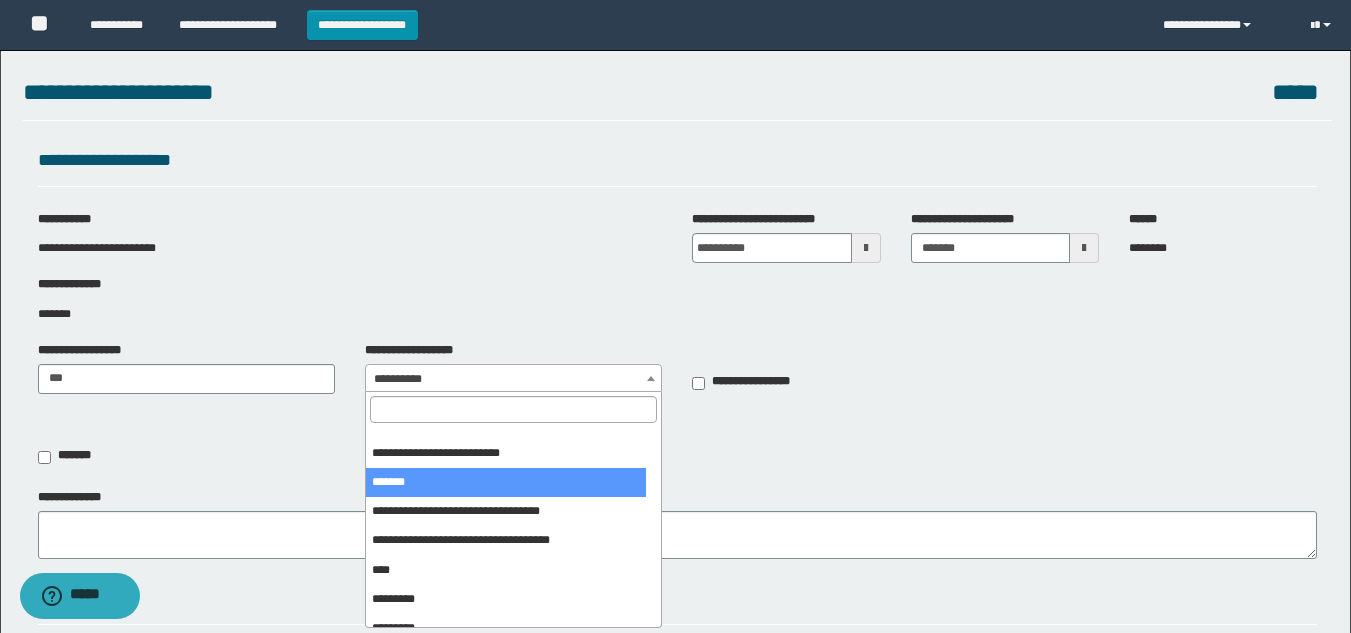 select on "***" 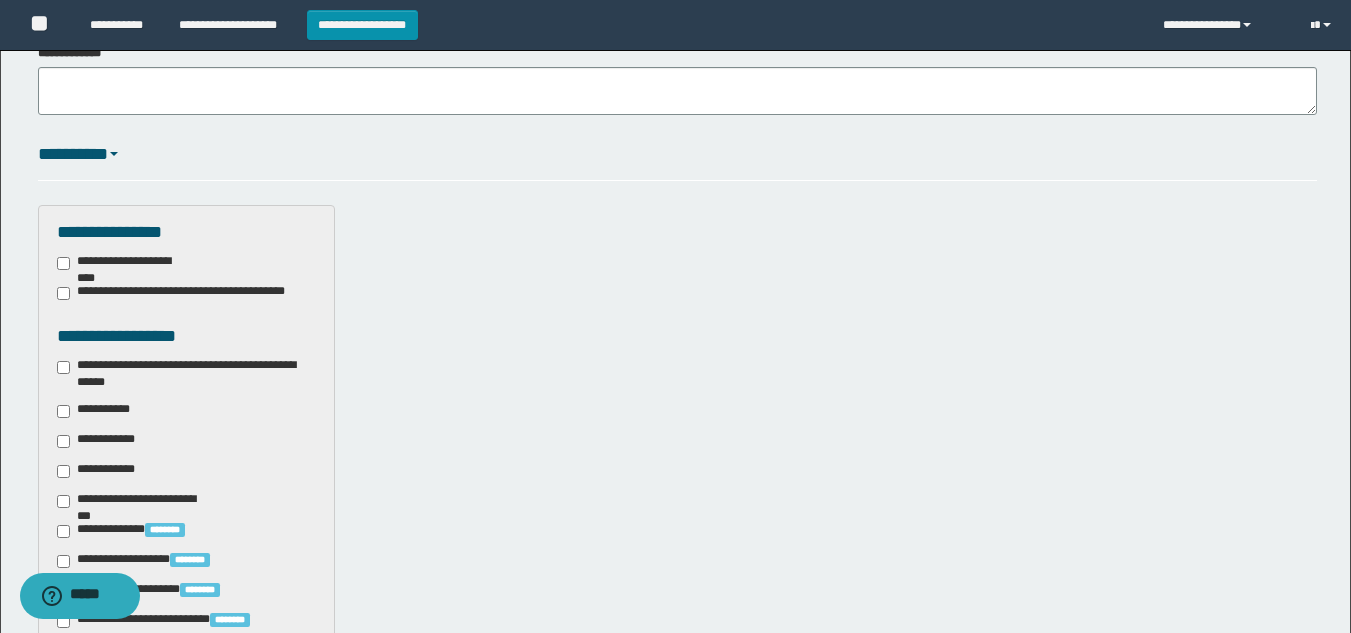 scroll, scrollTop: 441, scrollLeft: 0, axis: vertical 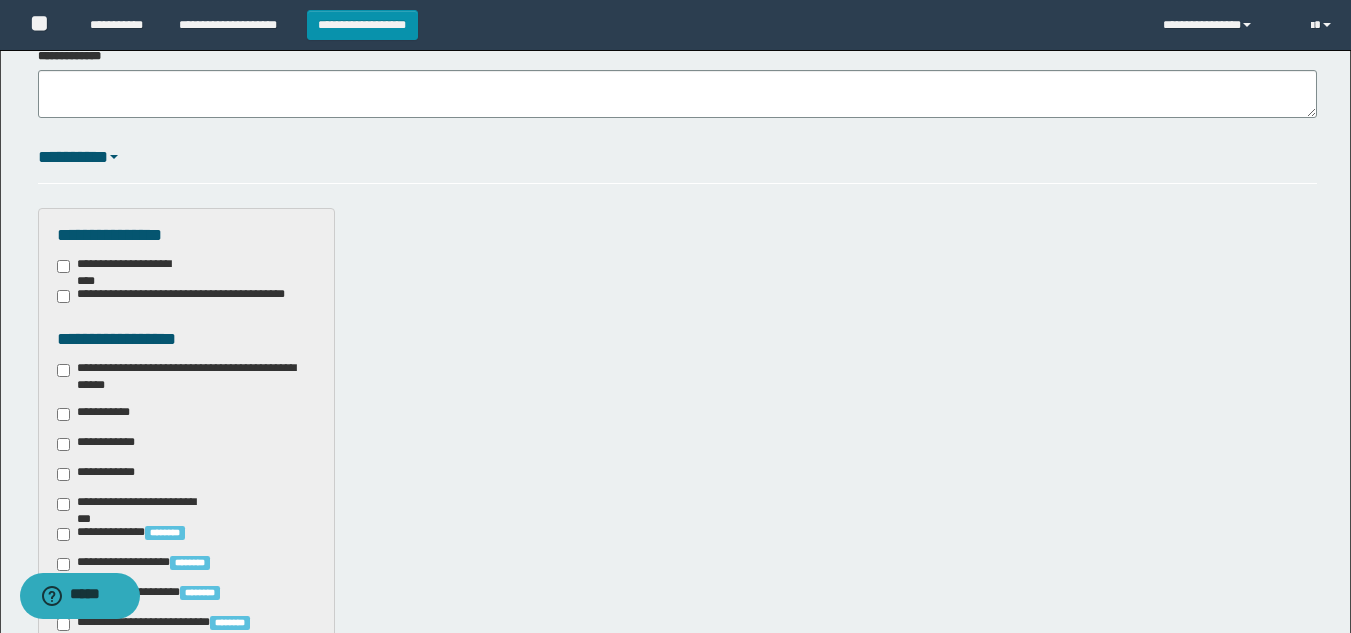 click on "**********" at bounding box center [186, 377] 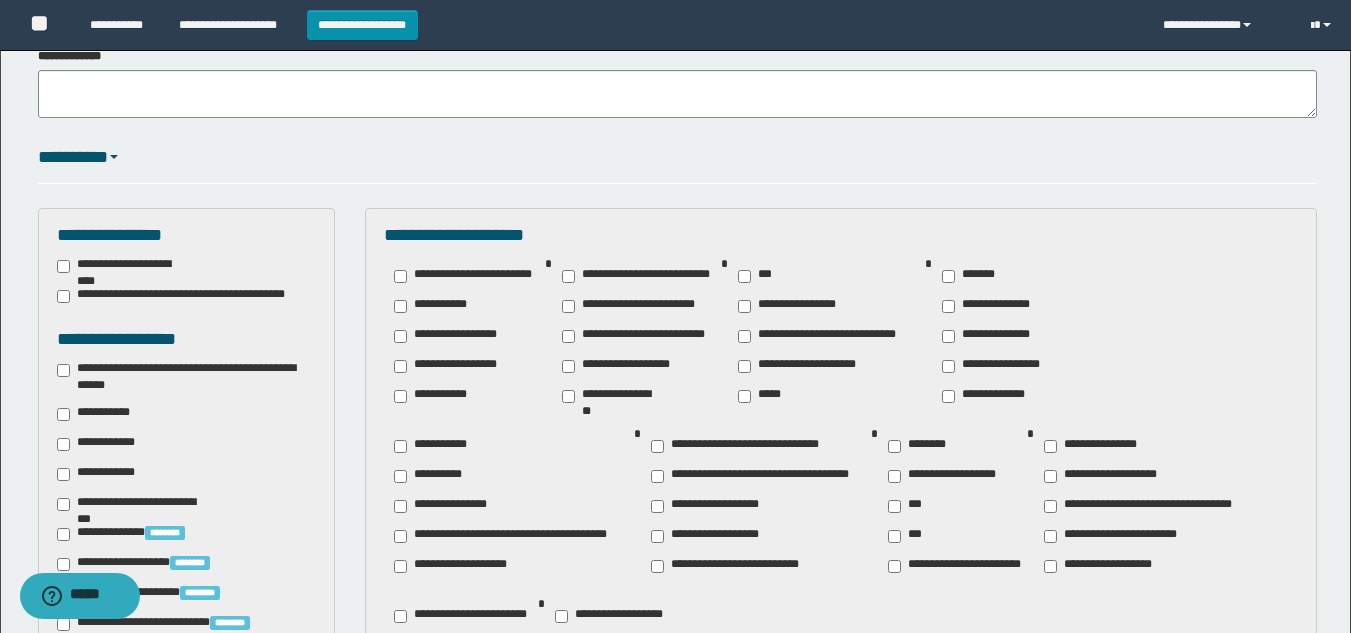 click on "**********" at bounding box center [1148, 506] 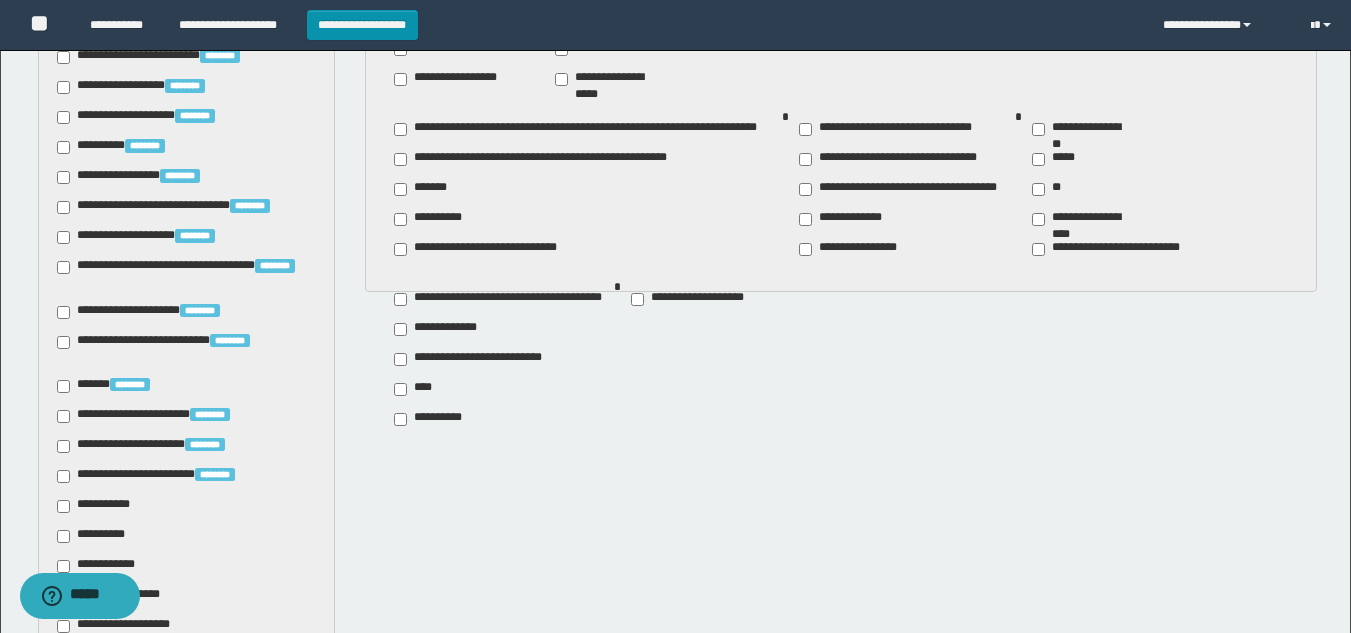 scroll, scrollTop: 1124, scrollLeft: 0, axis: vertical 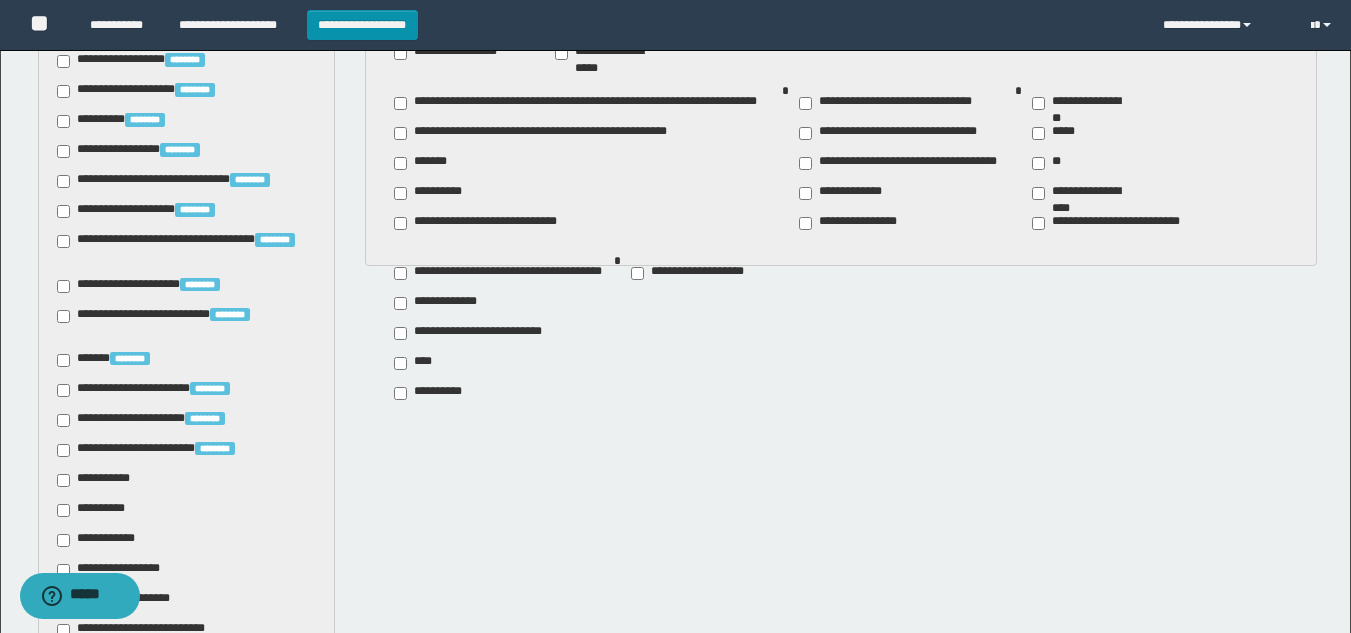 click on "**********" at bounding box center (97, 480) 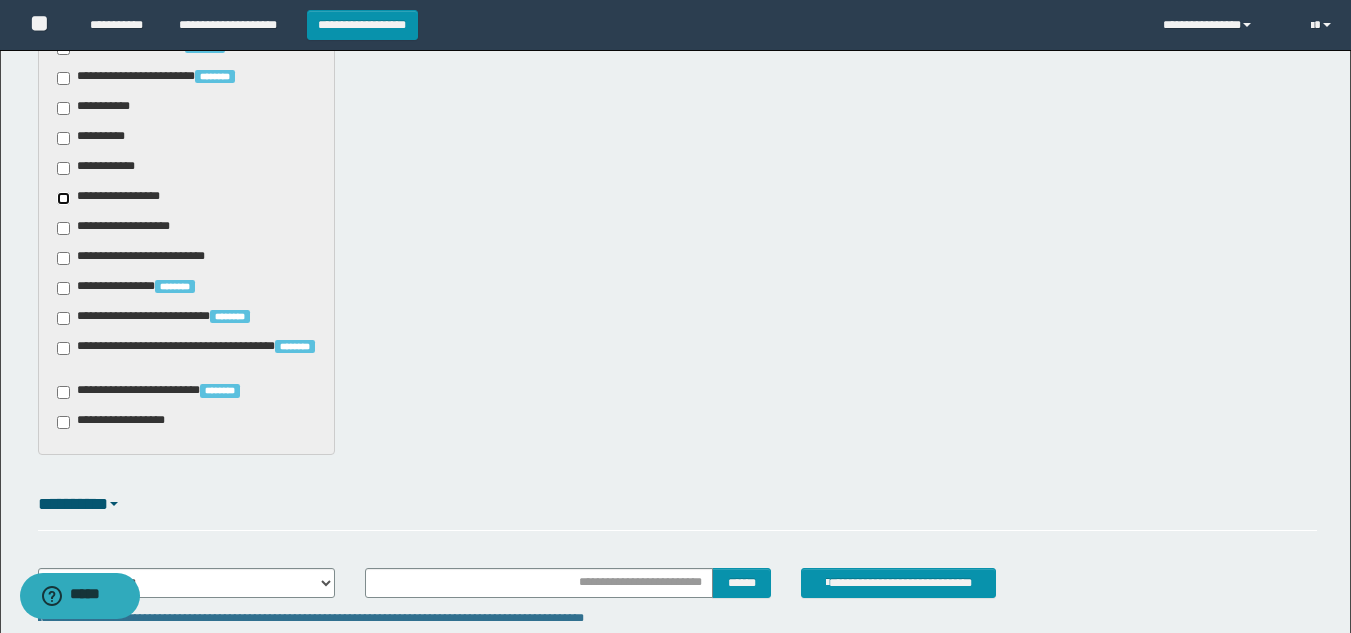 scroll, scrollTop: 1626, scrollLeft: 0, axis: vertical 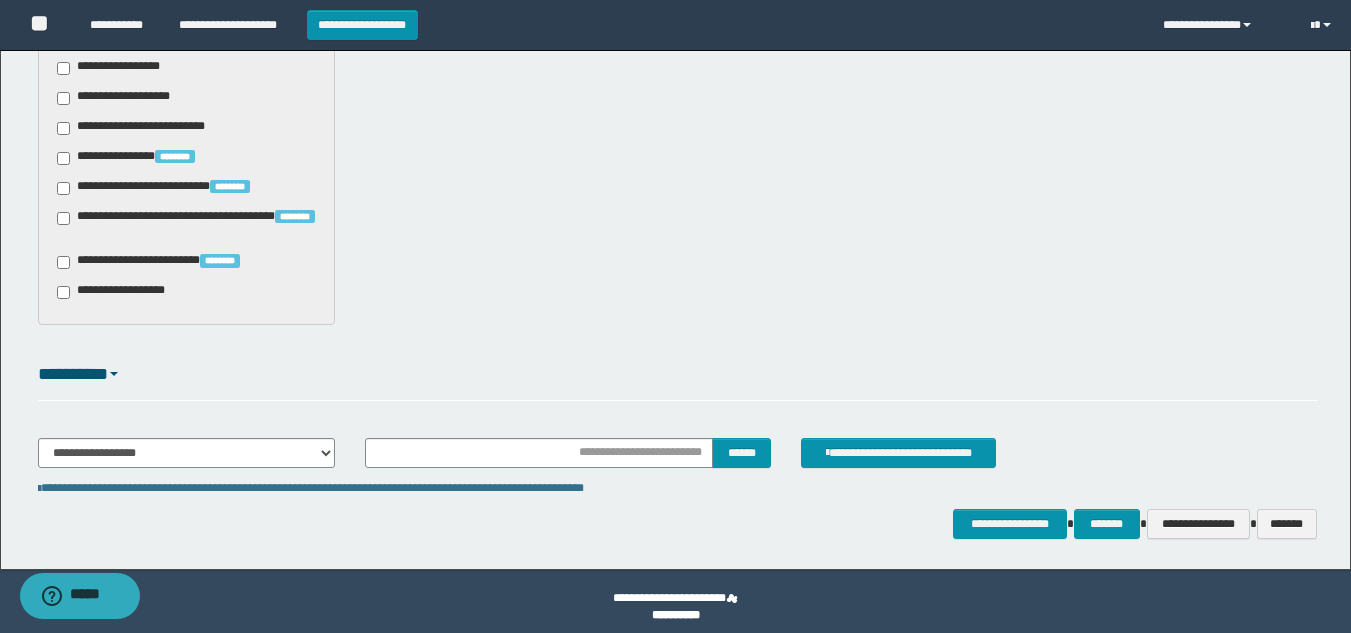 click on "**********" at bounding box center (677, 461) 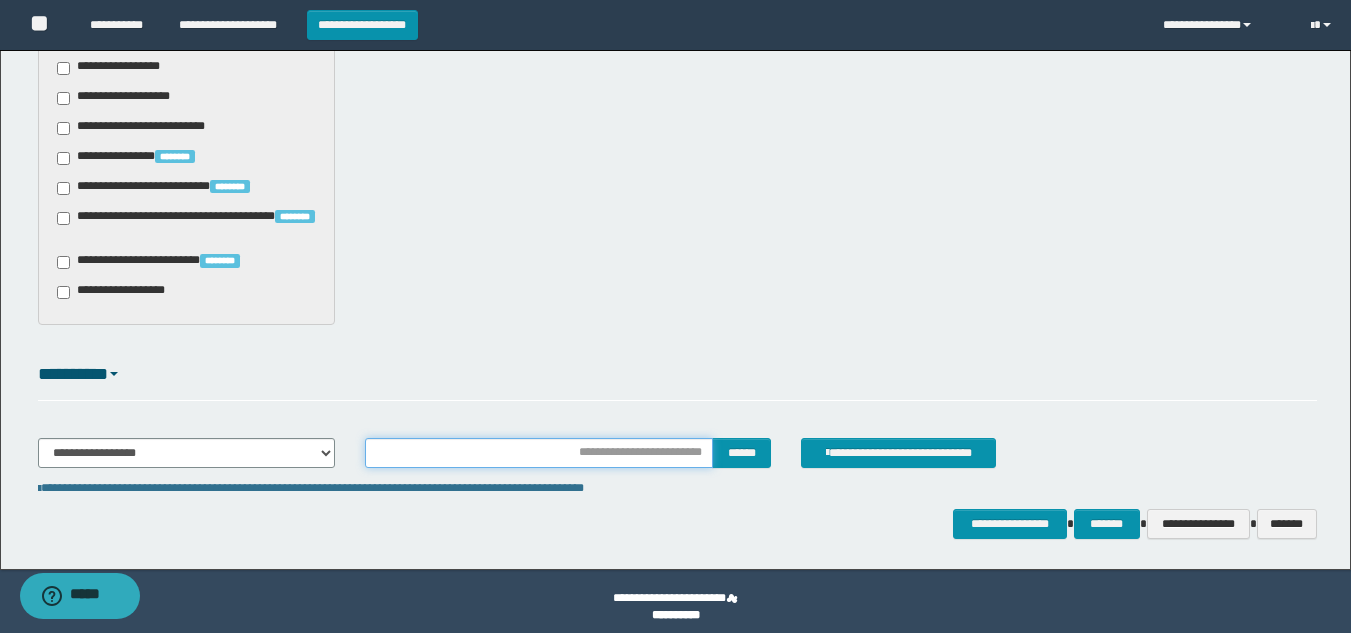 click at bounding box center (539, 453) 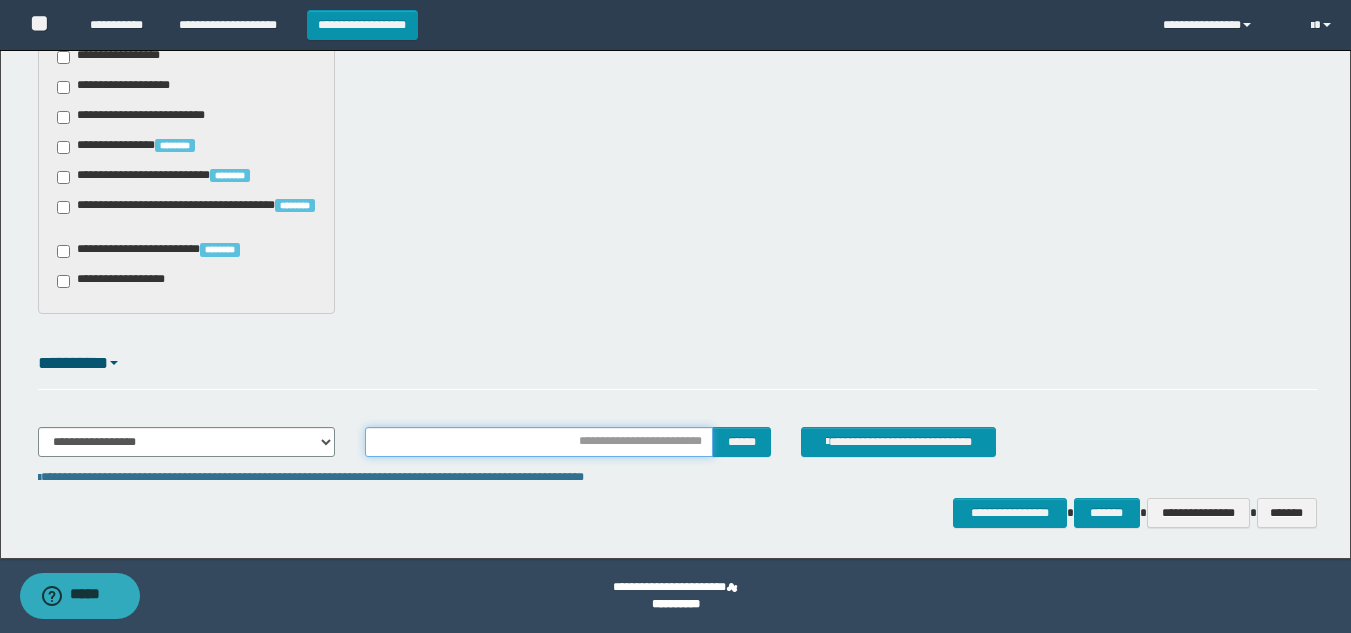 type on "********" 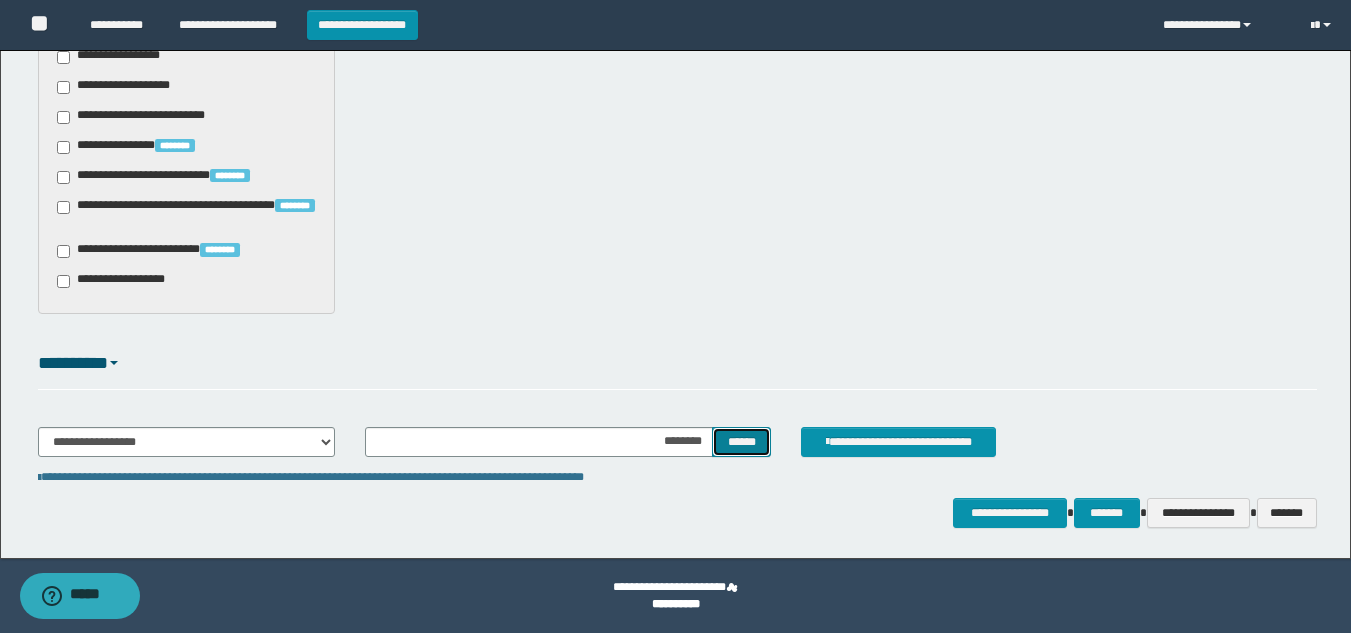click on "******" at bounding box center [741, 442] 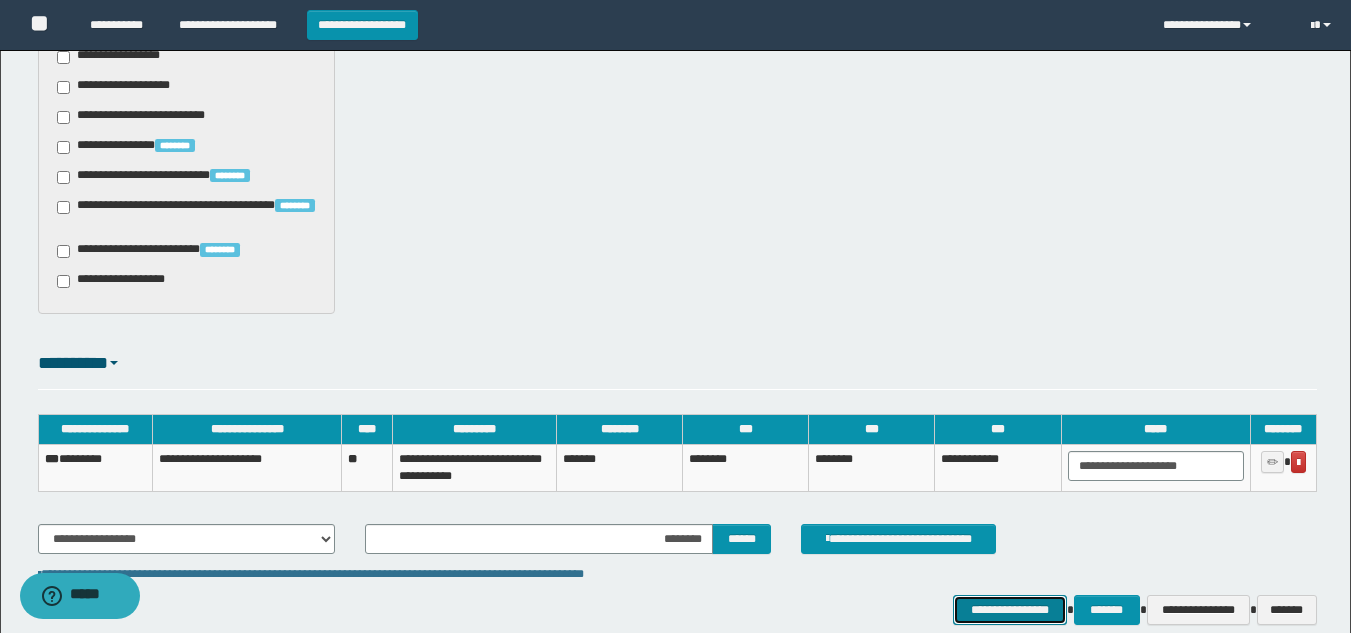 click on "**********" at bounding box center (1009, 610) 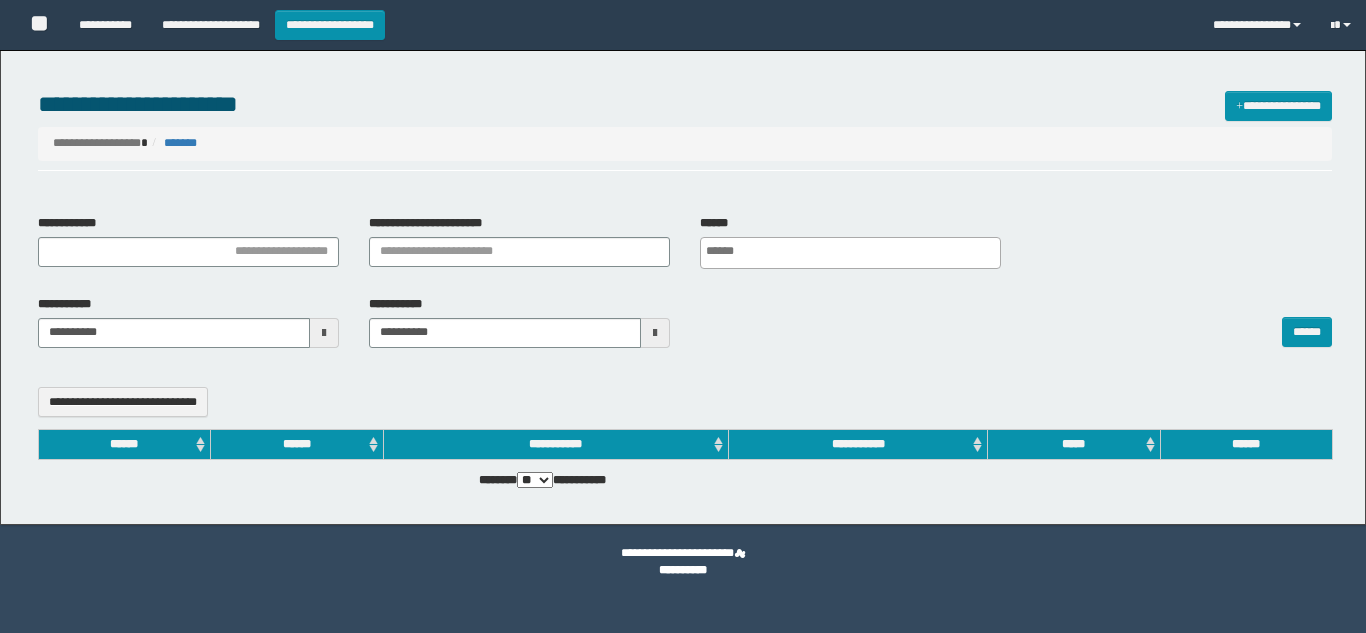 select 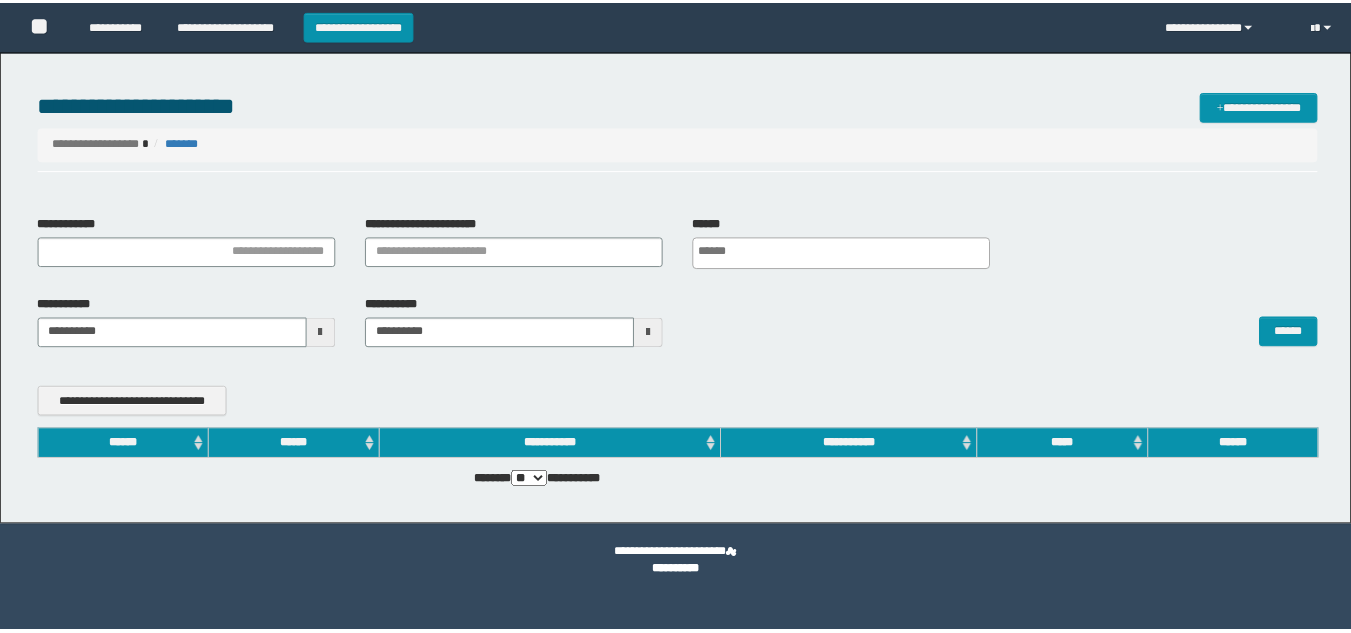 scroll, scrollTop: 0, scrollLeft: 0, axis: both 